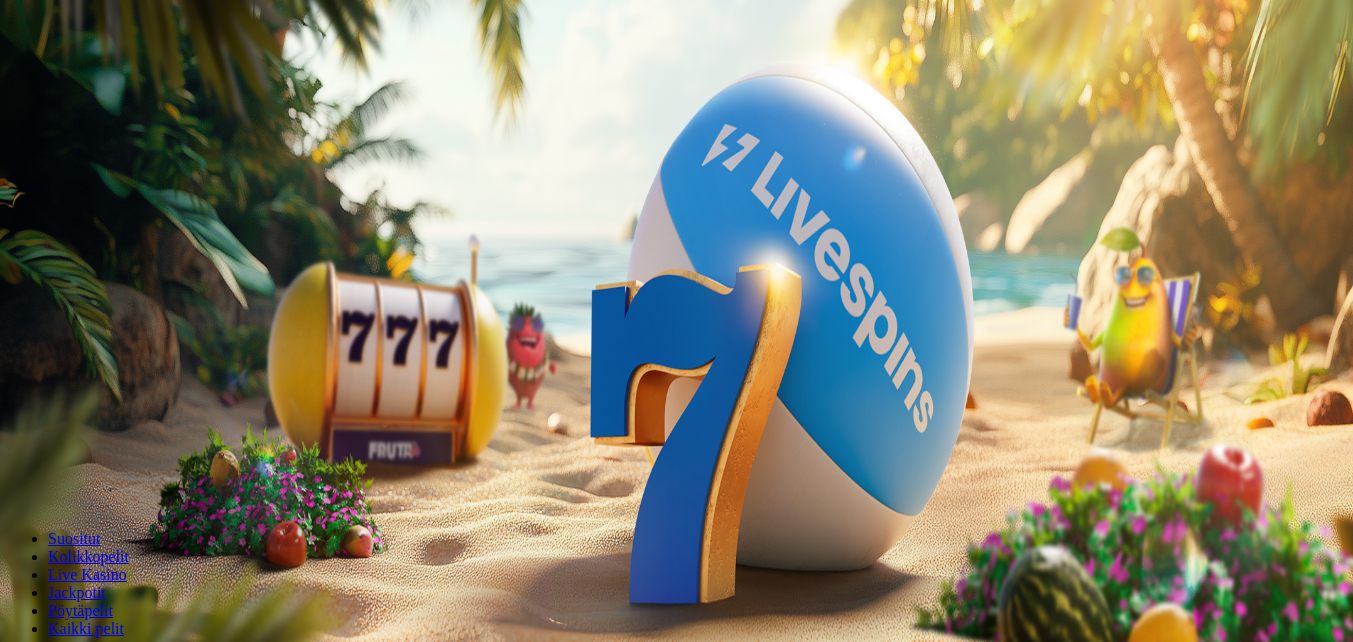 scroll, scrollTop: 0, scrollLeft: 0, axis: both 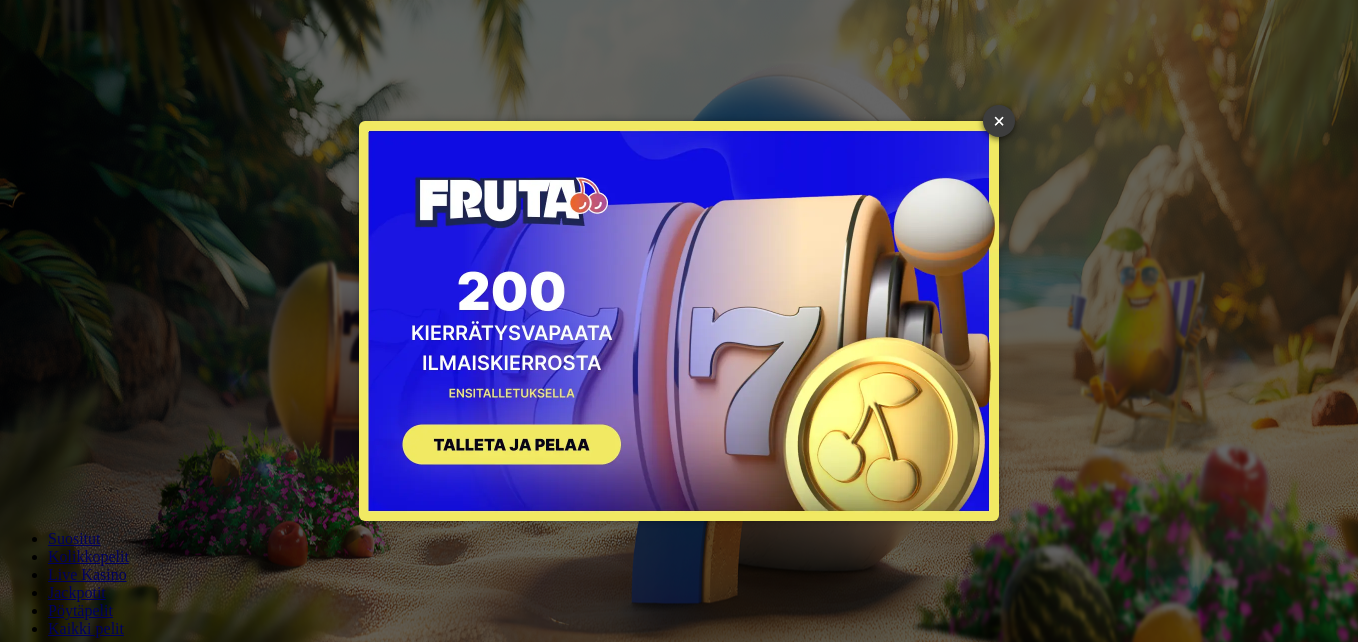 click on "×" at bounding box center [999, 121] 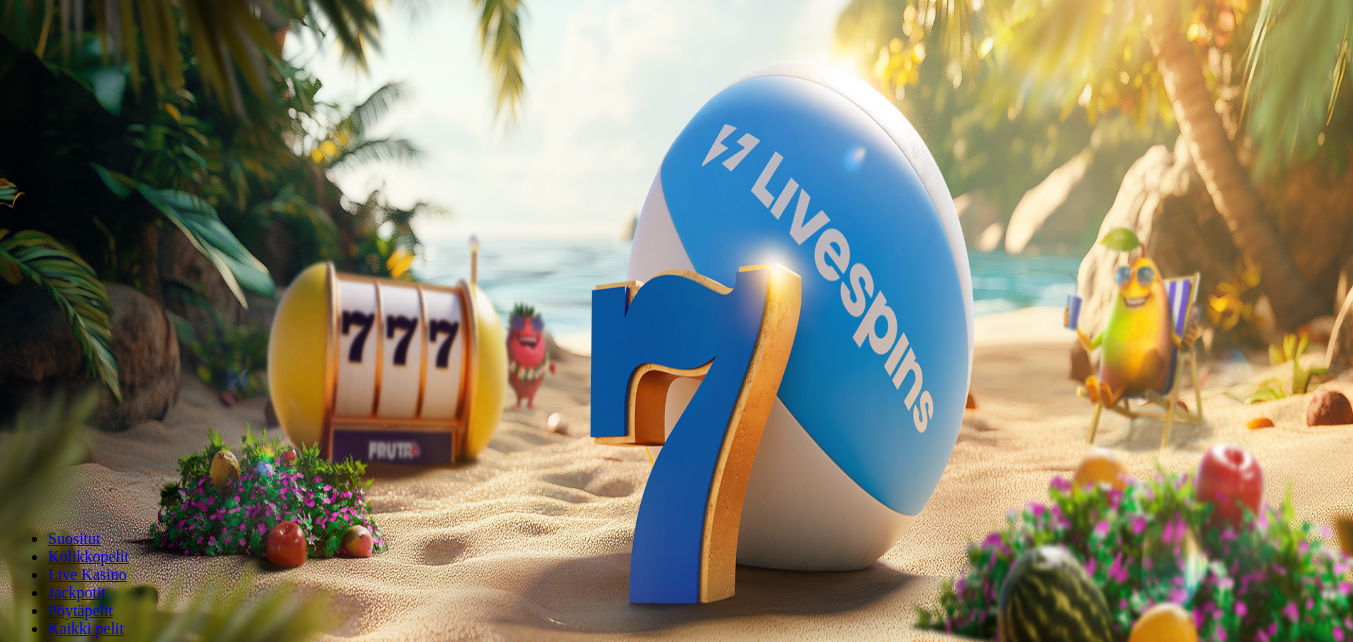 click on "Kirjaudu" at bounding box center (138, 72) 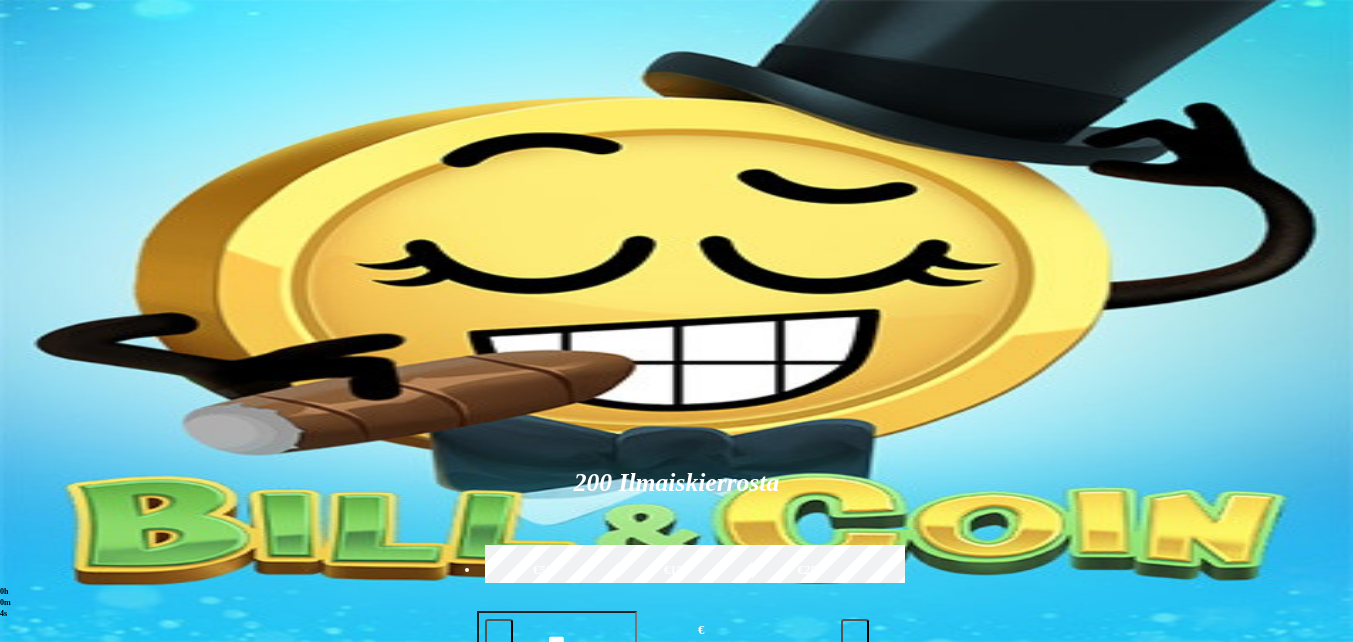 scroll, scrollTop: 200, scrollLeft: 0, axis: vertical 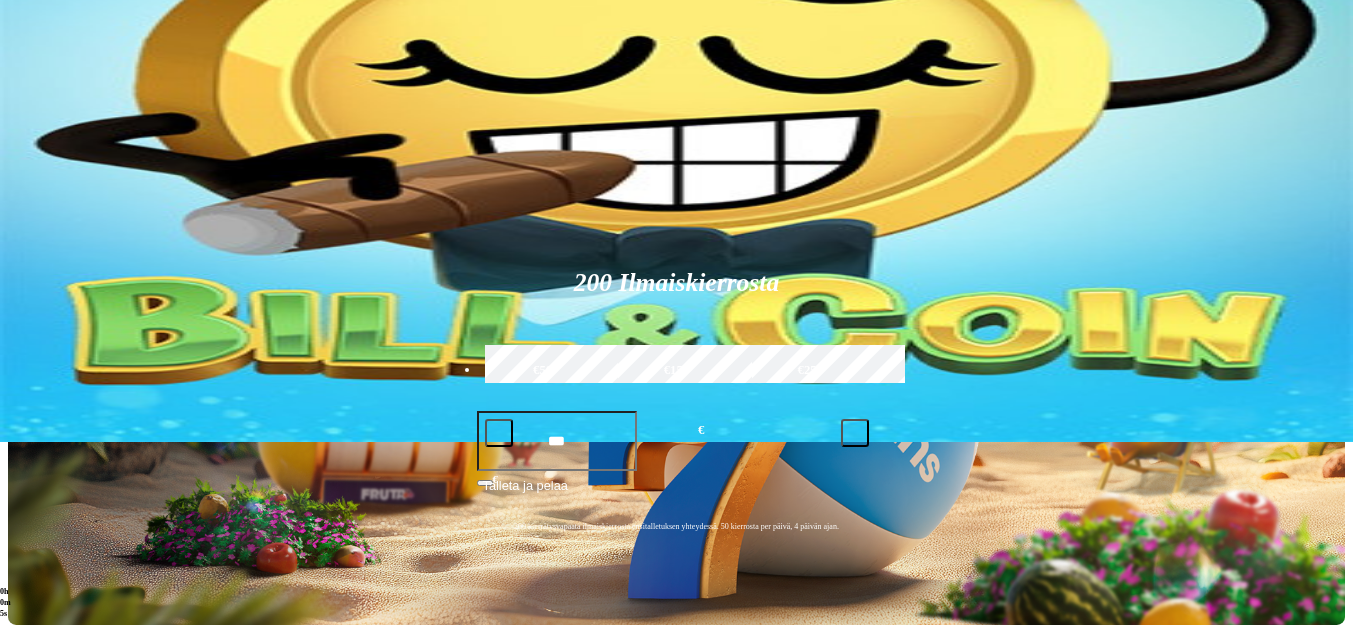 click on "Pelaa nyt" at bounding box center (77, 1037) 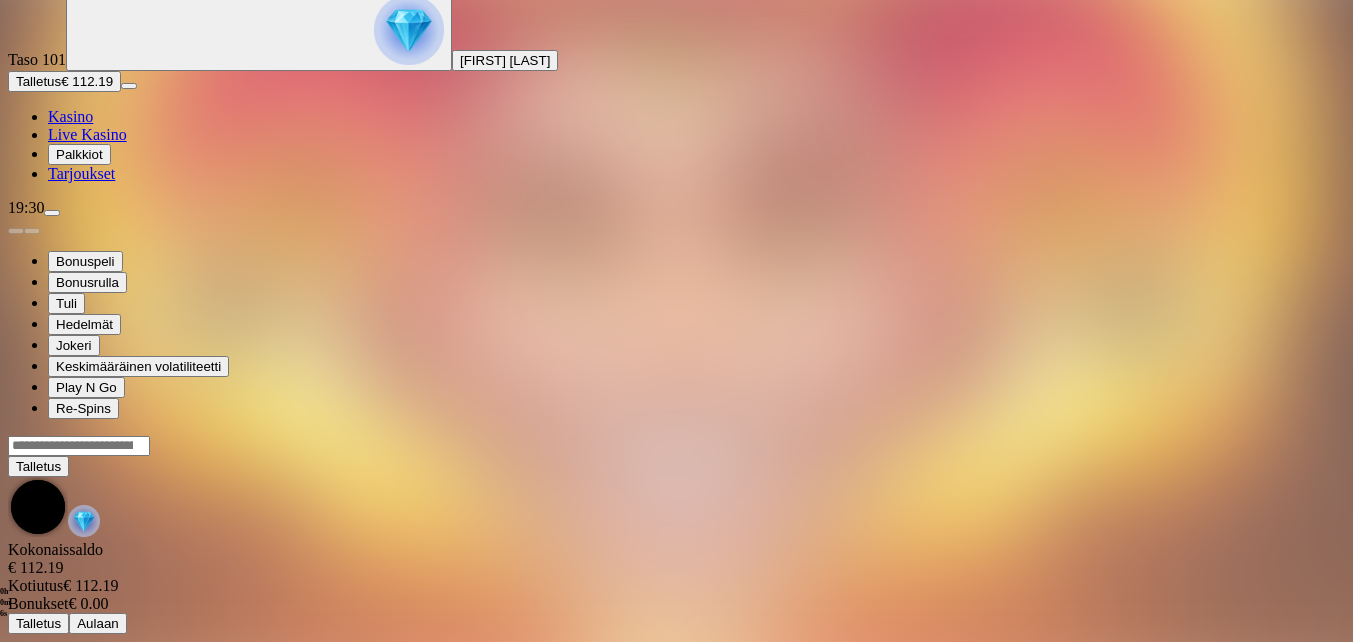 scroll, scrollTop: 0, scrollLeft: 0, axis: both 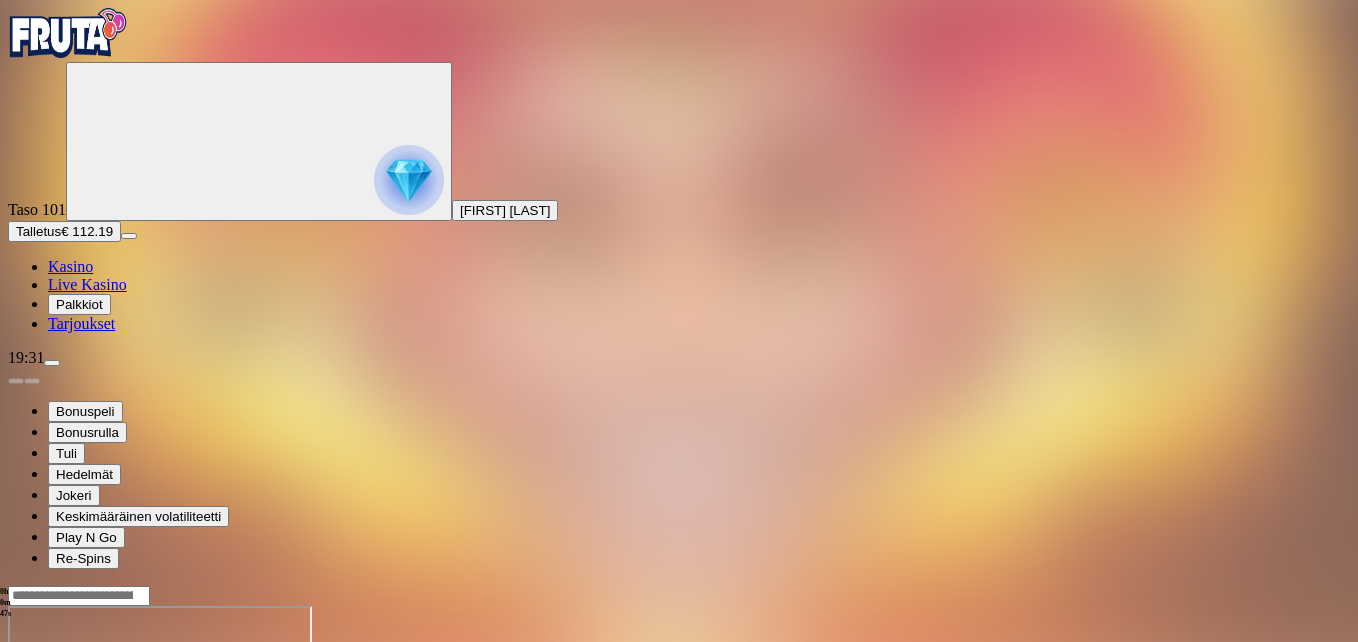 click at bounding box center [48, 778] 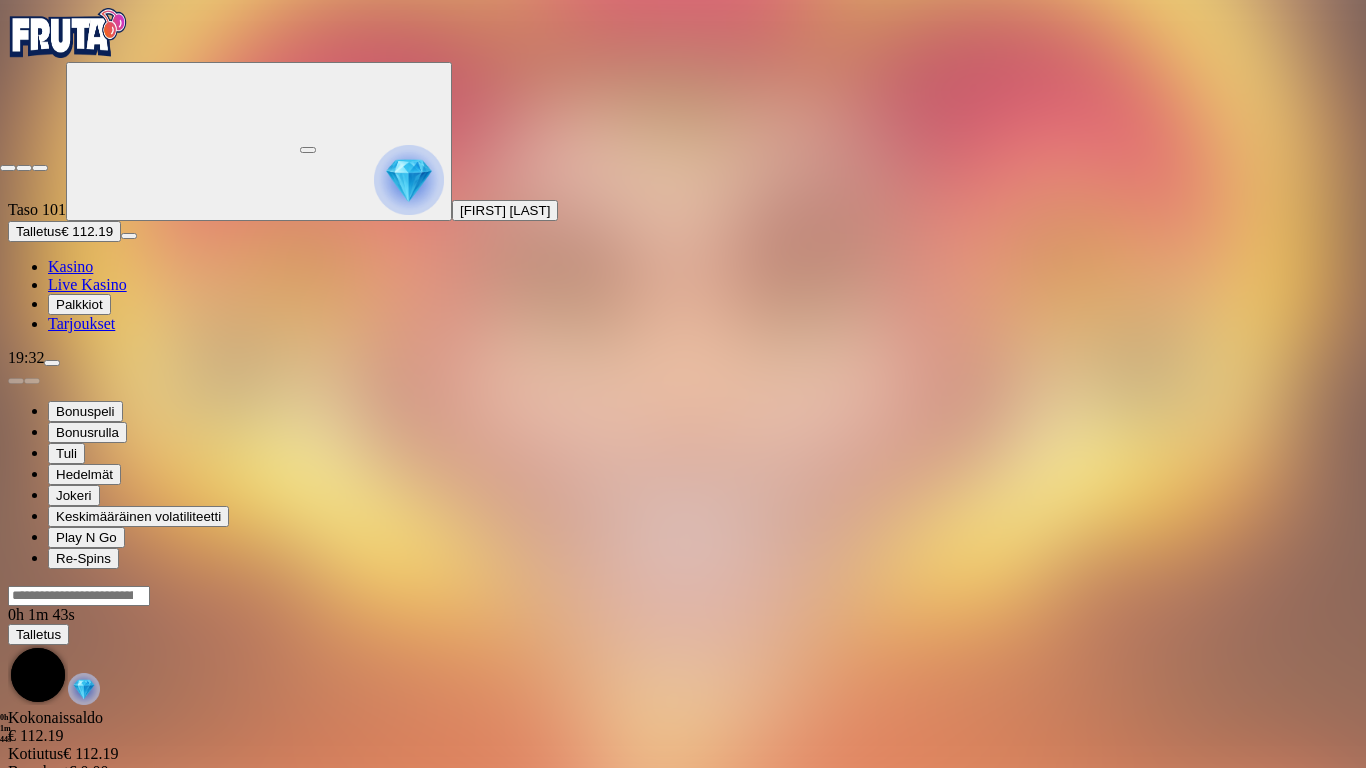 click at bounding box center [8, 168] 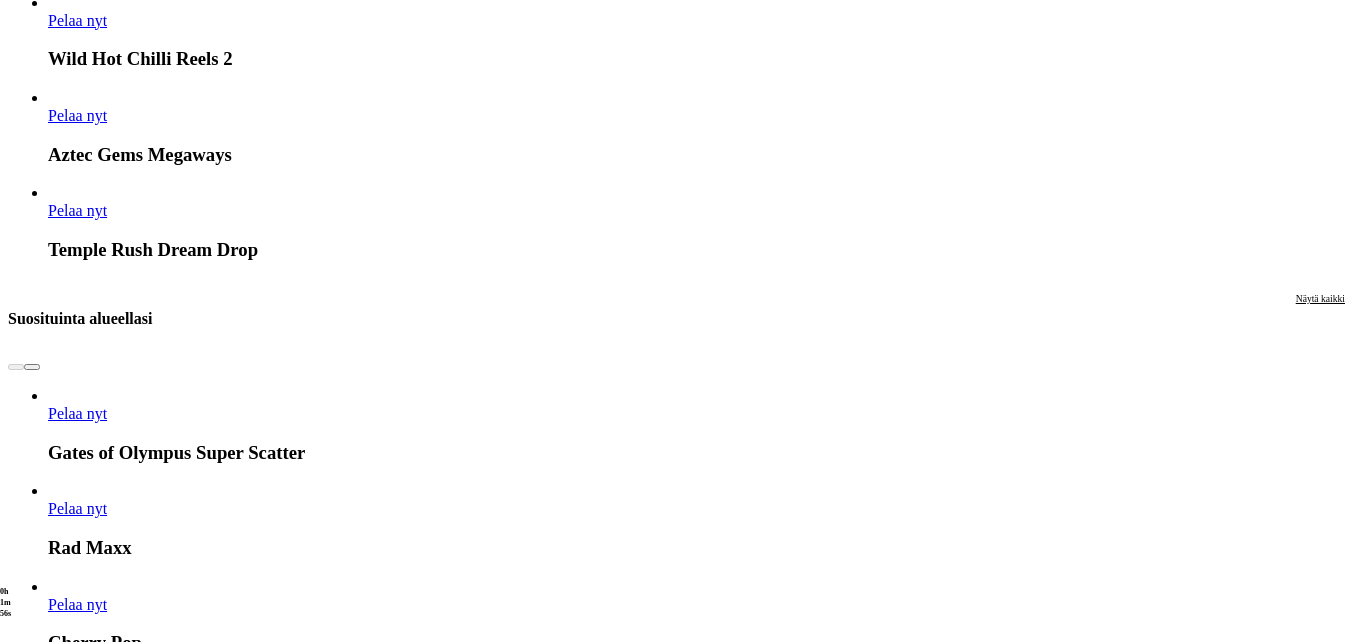 scroll, scrollTop: 2200, scrollLeft: 0, axis: vertical 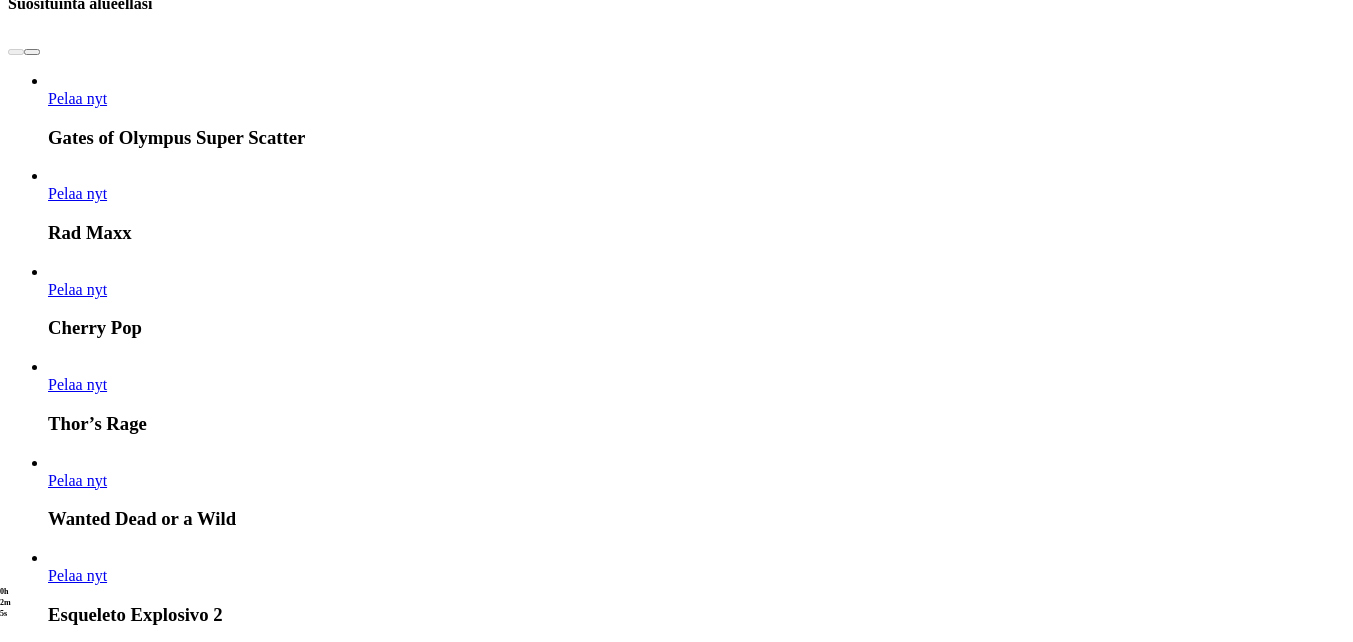 click at bounding box center (32, 16780) 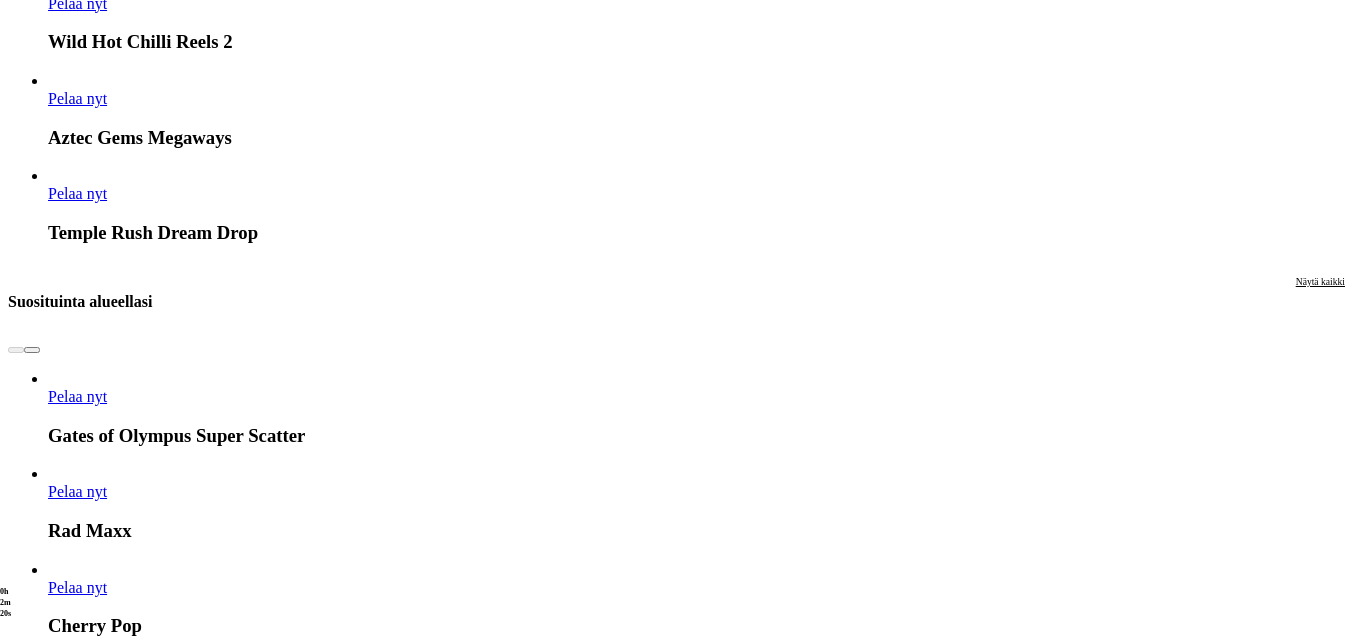 scroll, scrollTop: 1900, scrollLeft: 0, axis: vertical 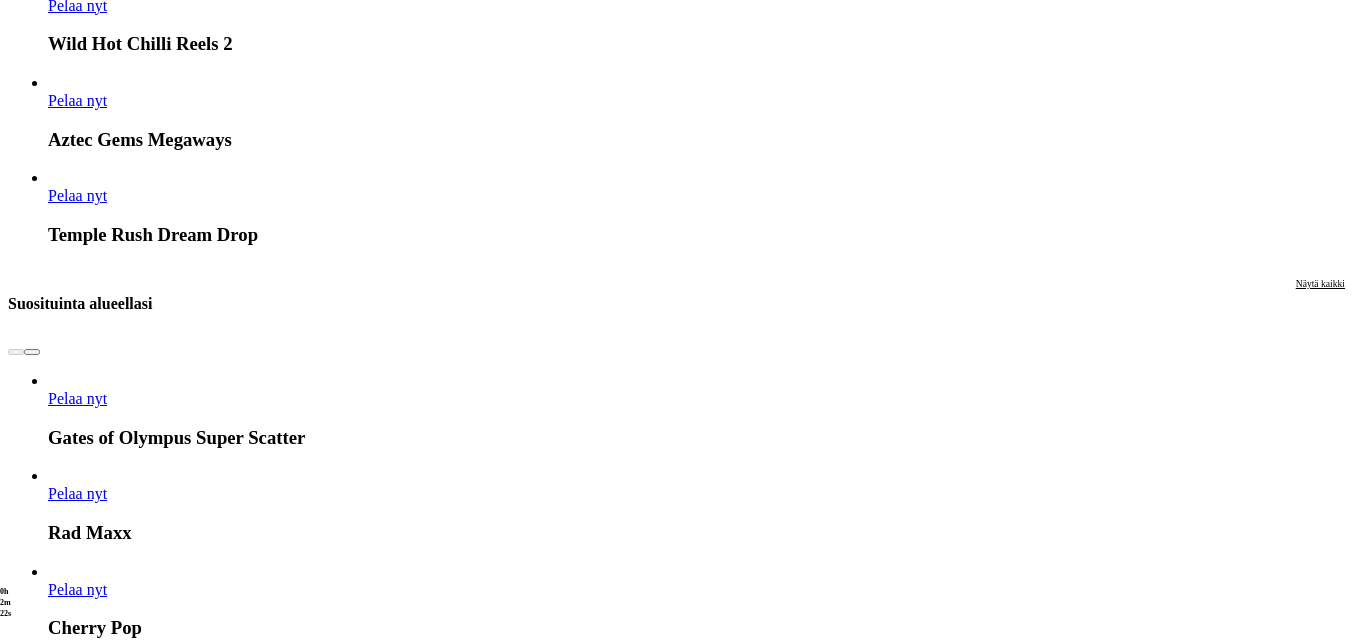 click at bounding box center [32, 15923] 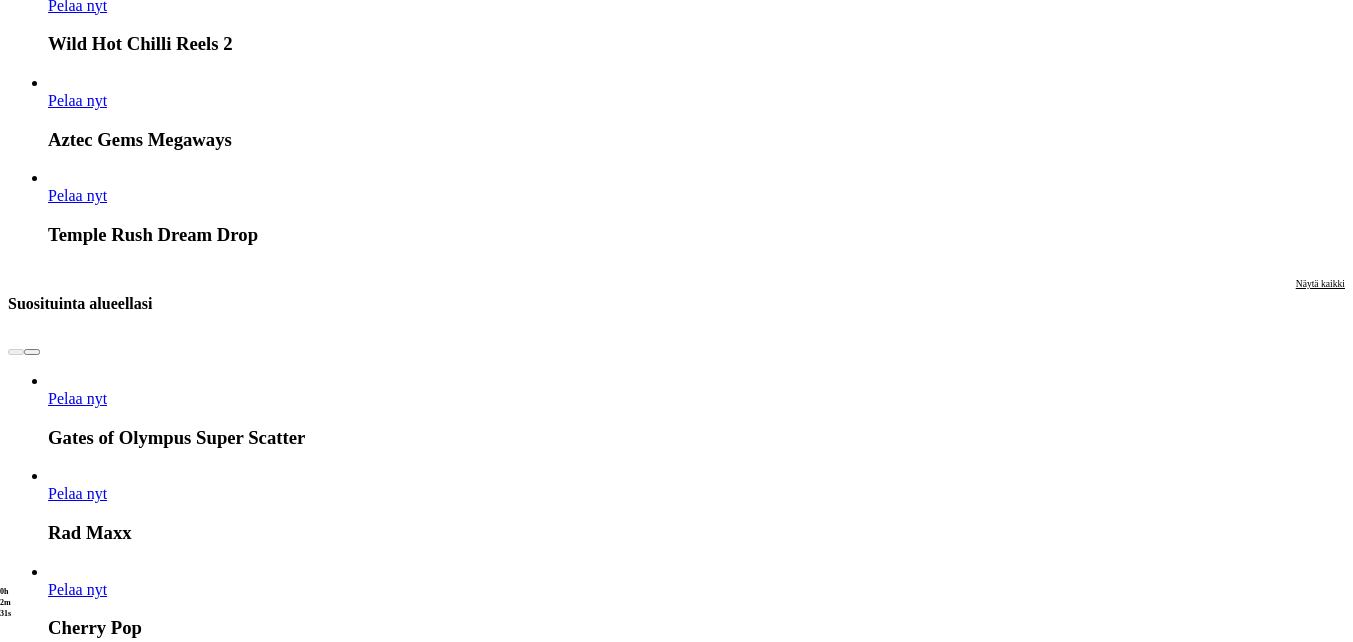 click on "Pelaa nyt" at bounding box center [-752, 16447] 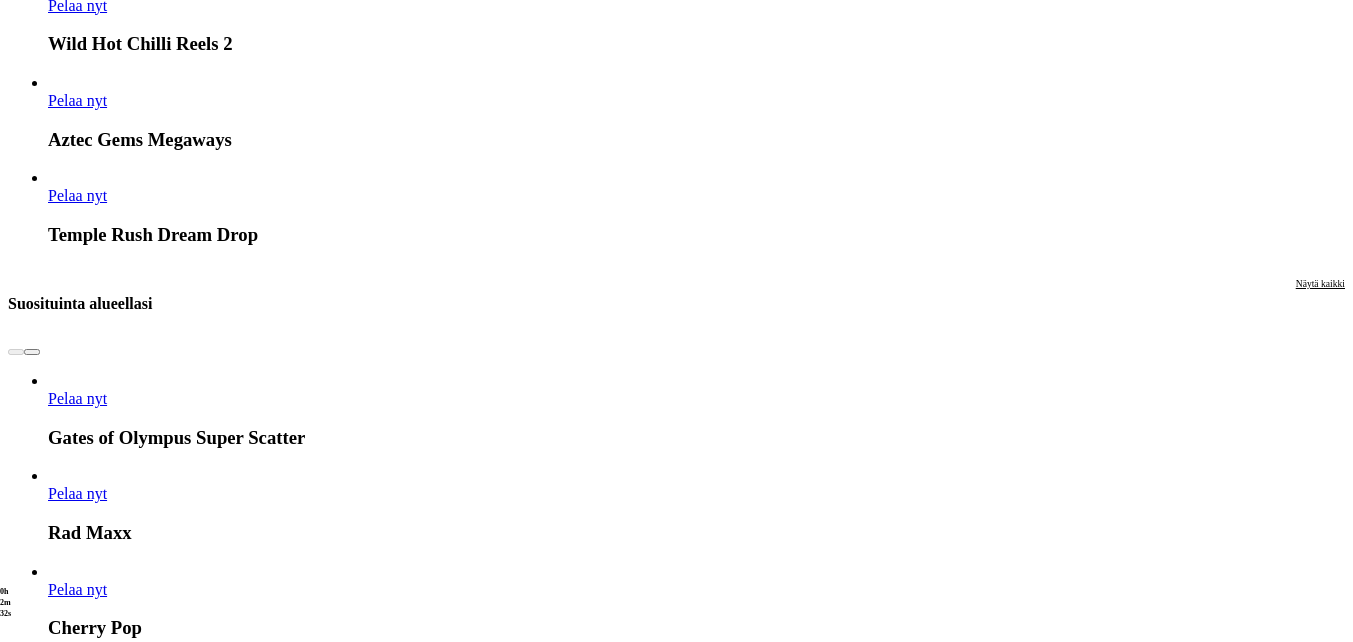 scroll, scrollTop: 0, scrollLeft: 0, axis: both 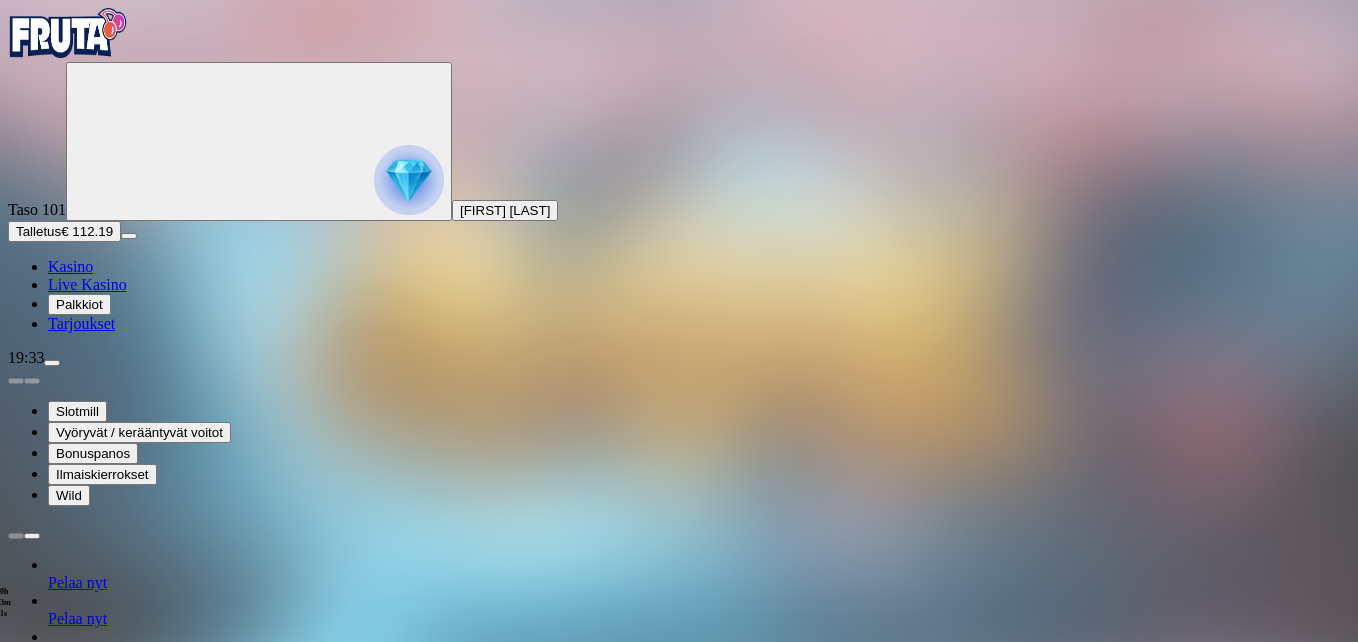 click at bounding box center (48, 1305) 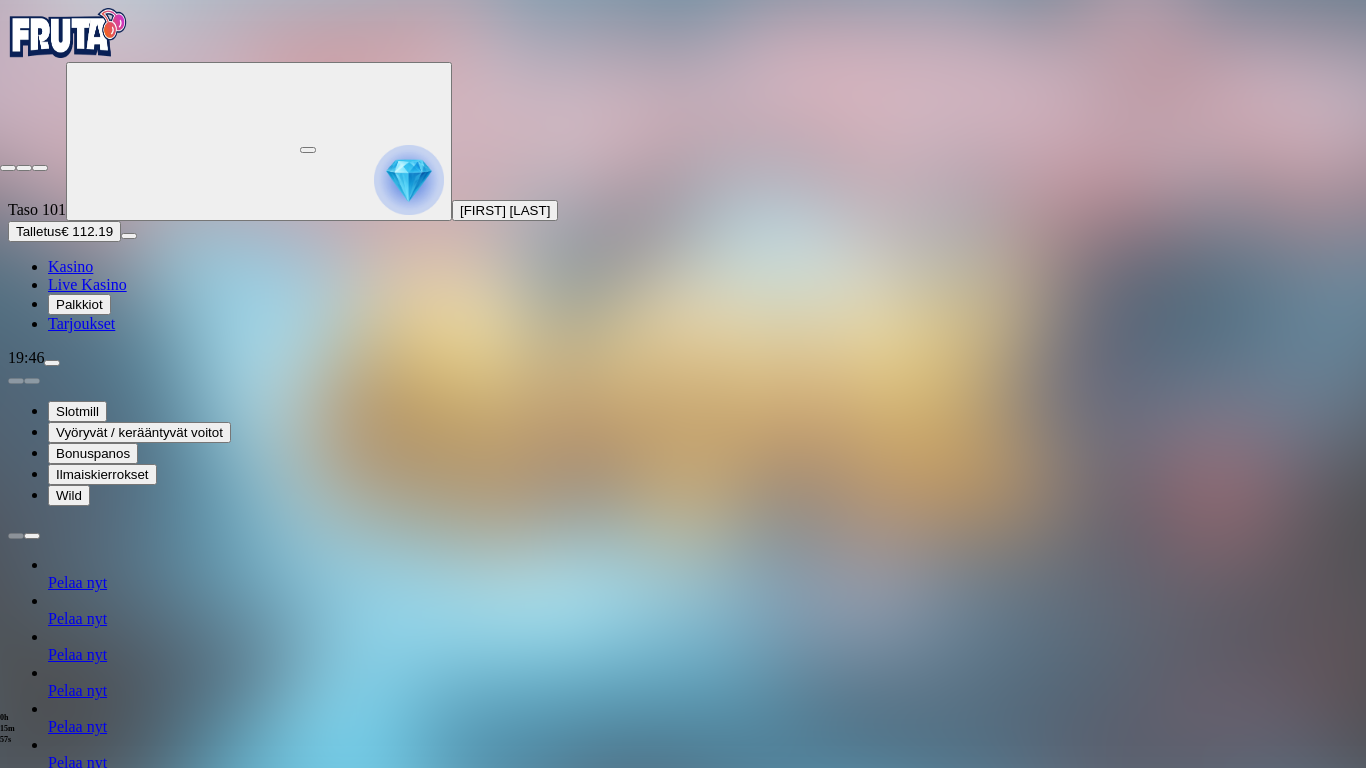 click at bounding box center [8, 168] 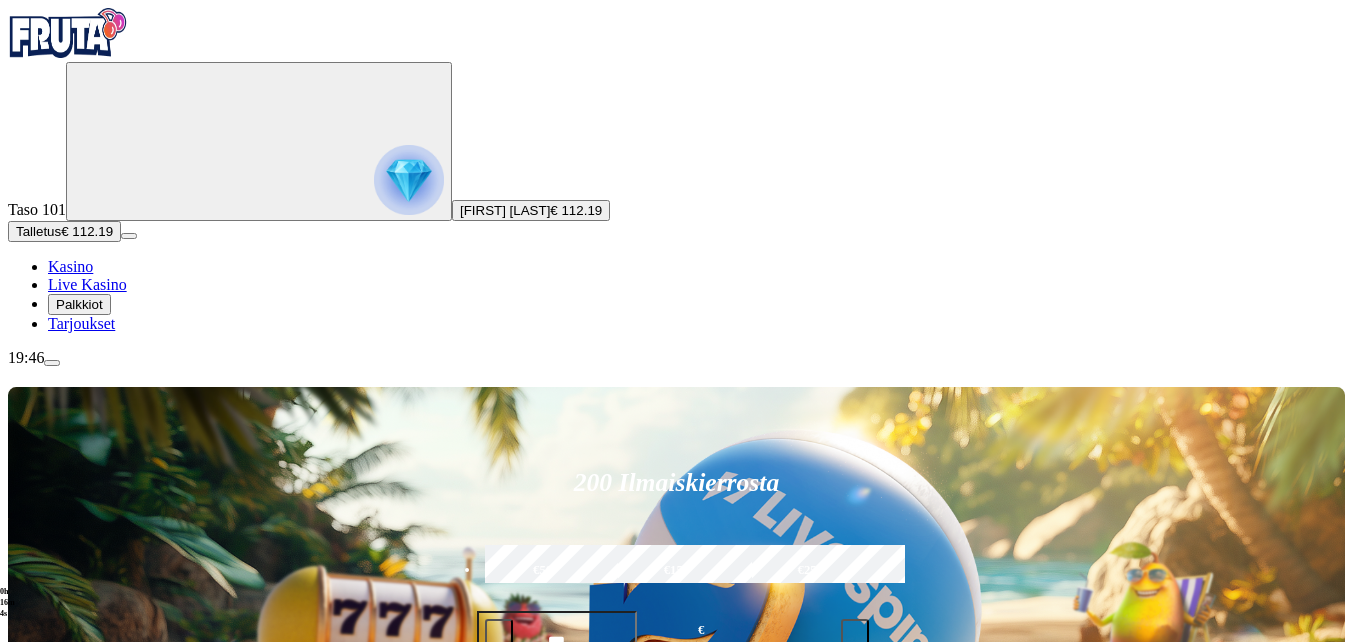 click at bounding box center (32, 1095) 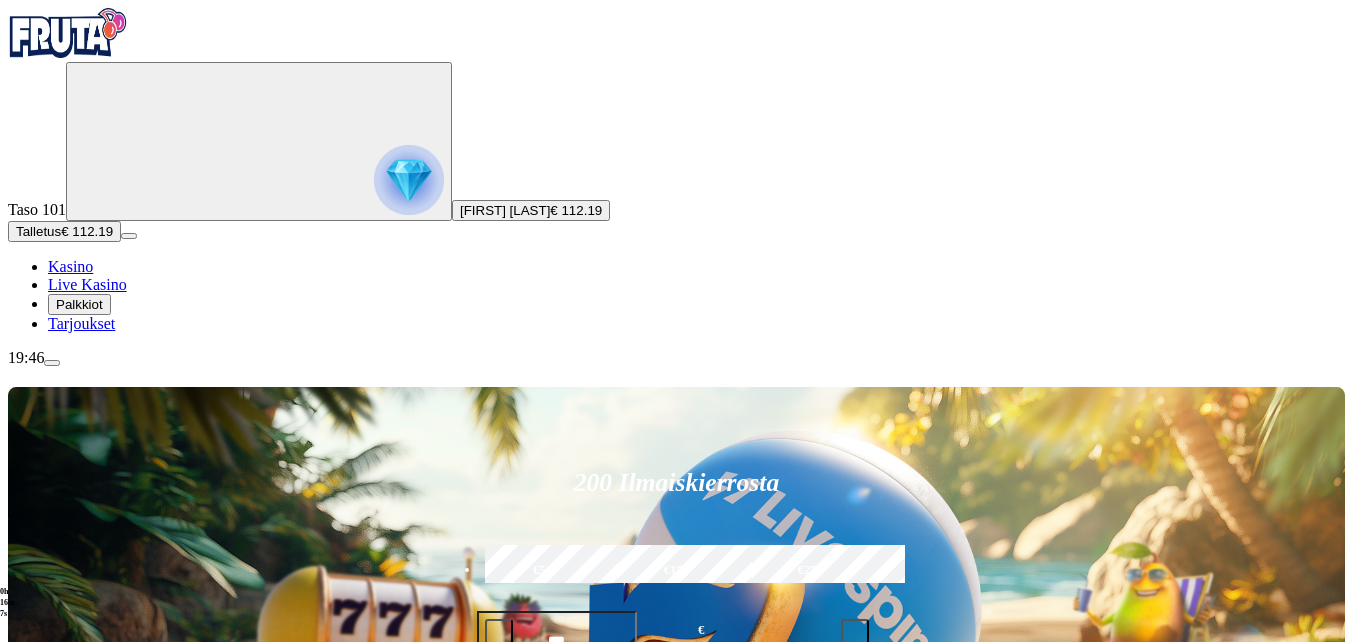 click on "Pelaa nyt" at bounding box center [-752, 2095] 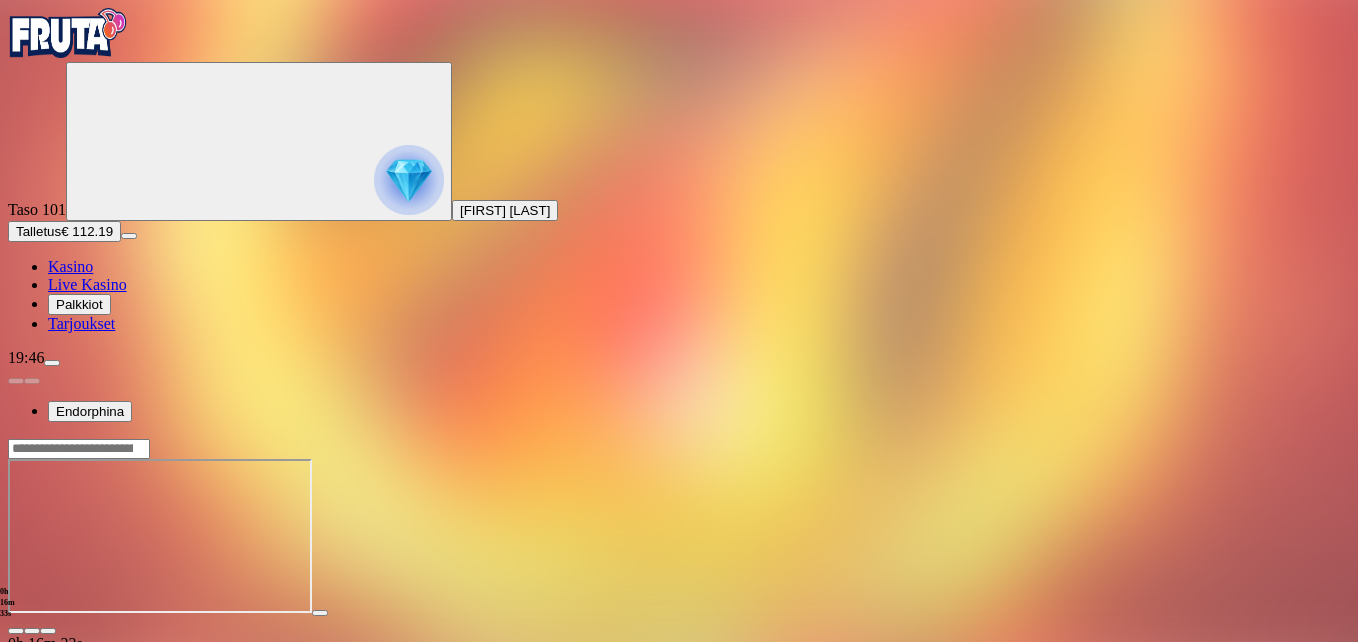 click at bounding box center (48, 631) 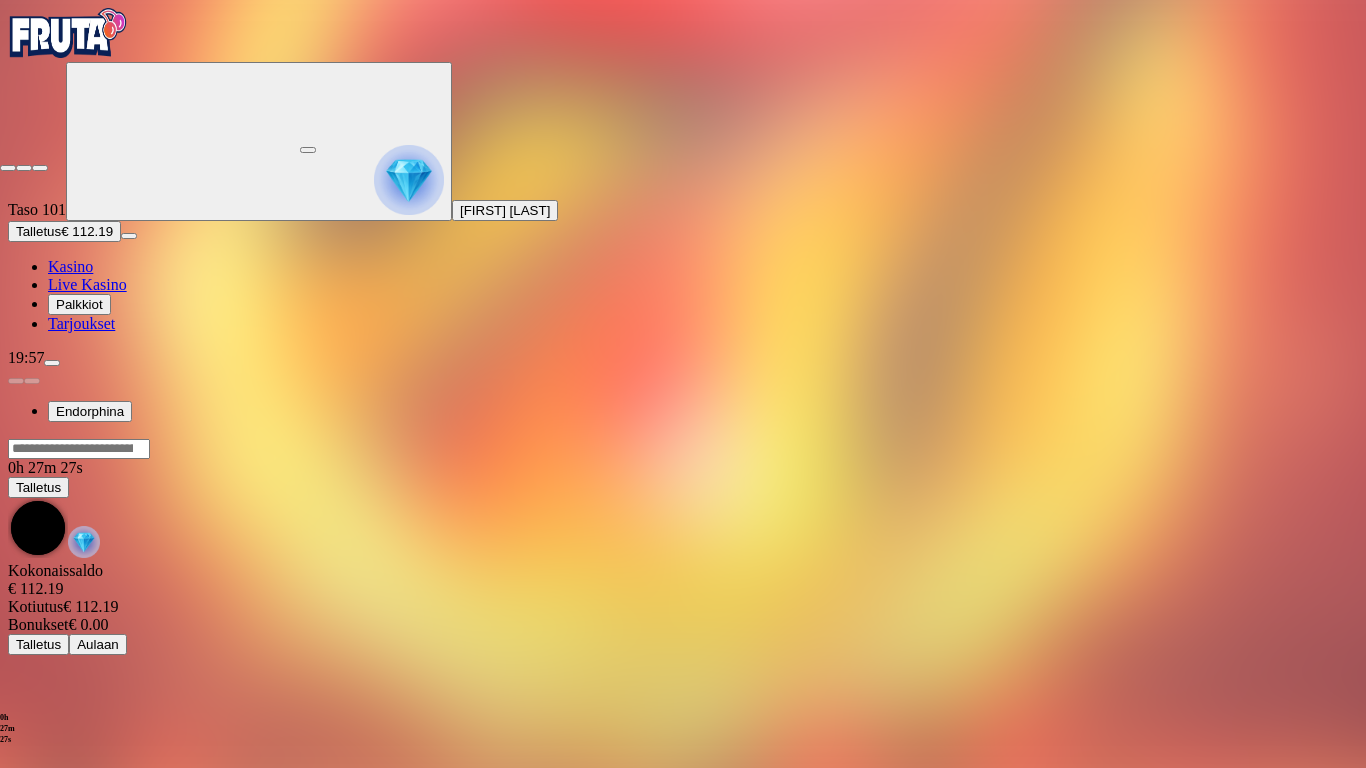click at bounding box center (8, 168) 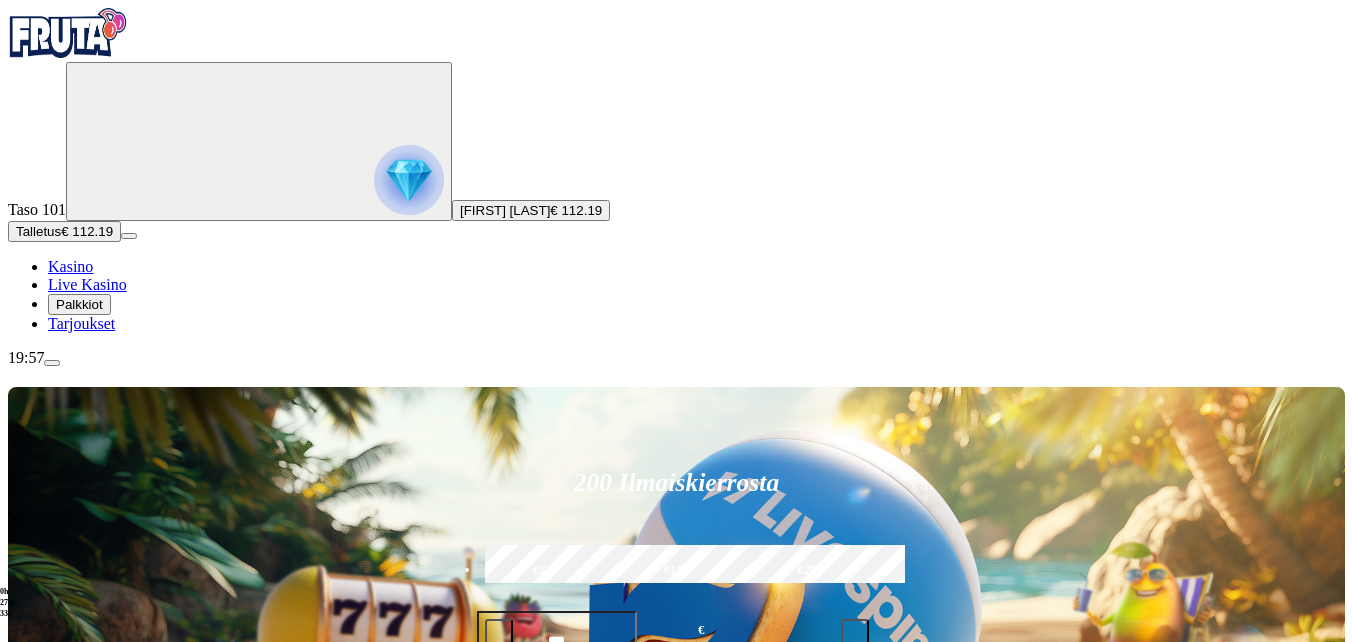 click on "Talleta ja pelaa" at bounding box center [525, 694] 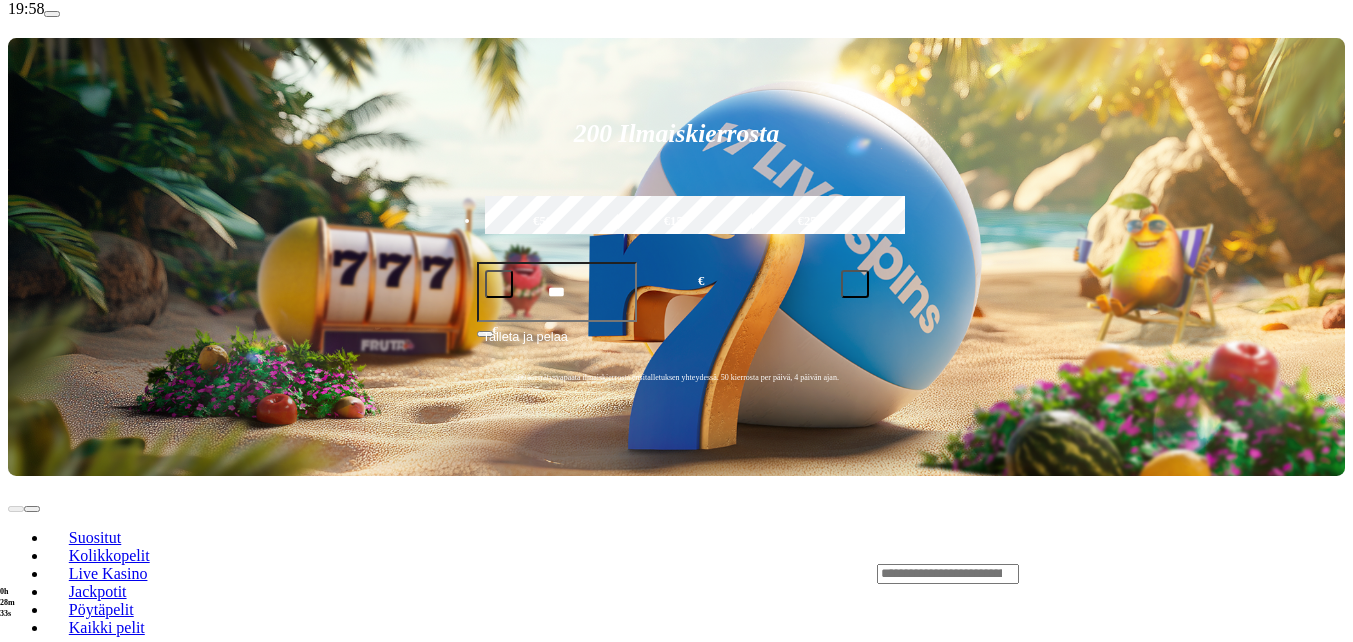 scroll, scrollTop: 400, scrollLeft: 0, axis: vertical 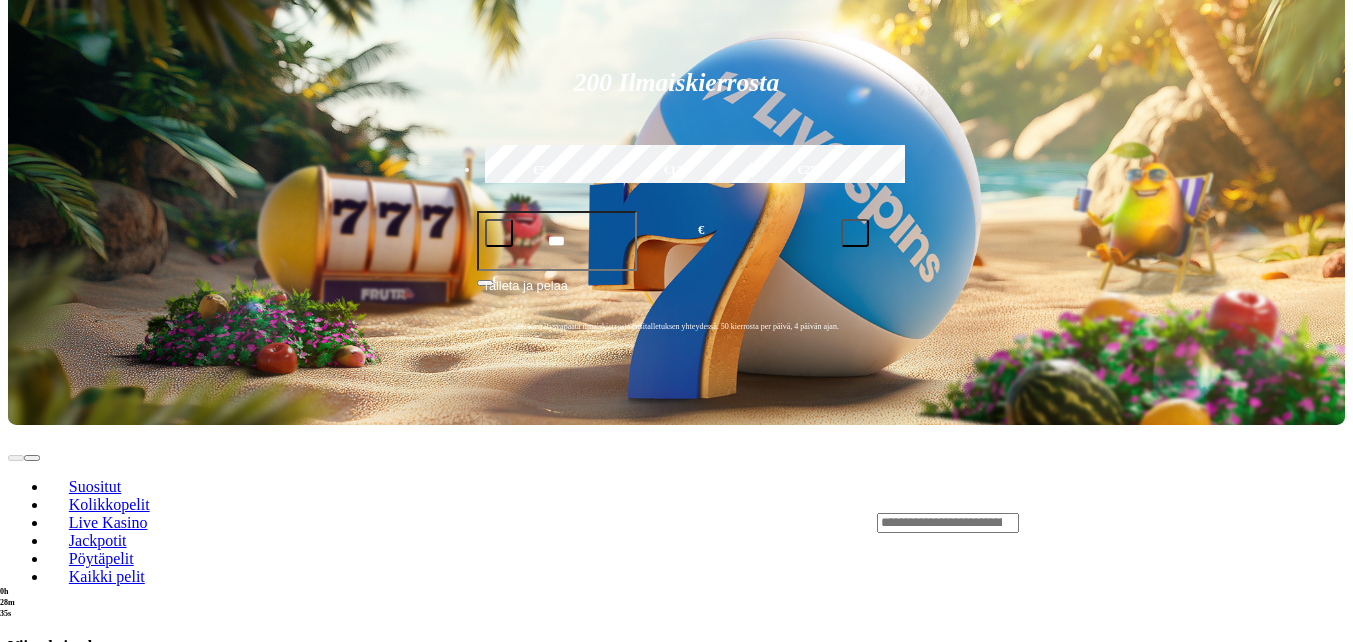 click at bounding box center (32, 695) 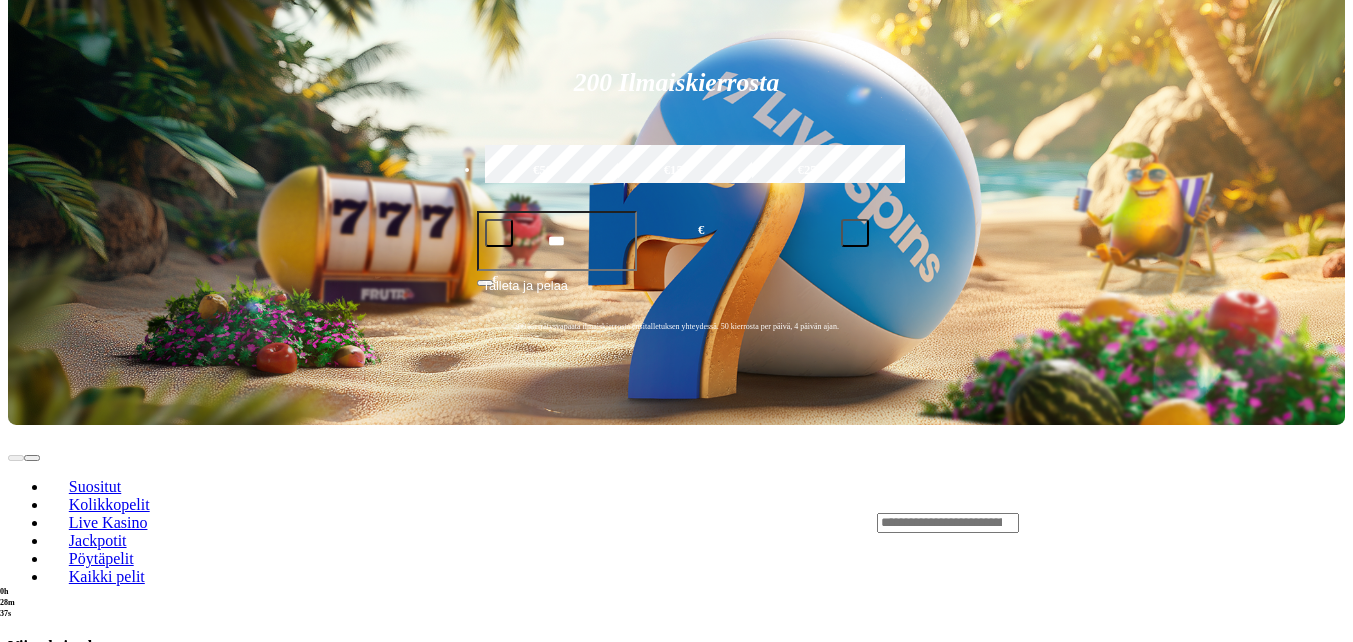 click on "Pelaa nyt" at bounding box center (-752, 1695) 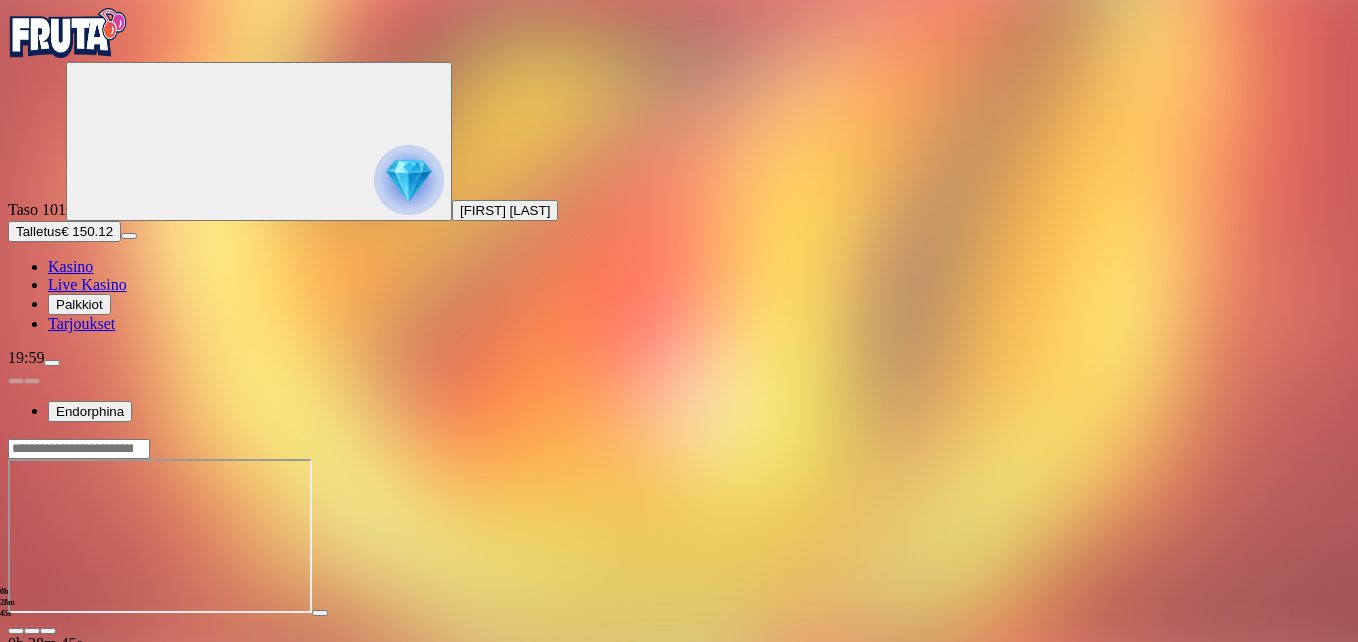 click at bounding box center (48, 631) 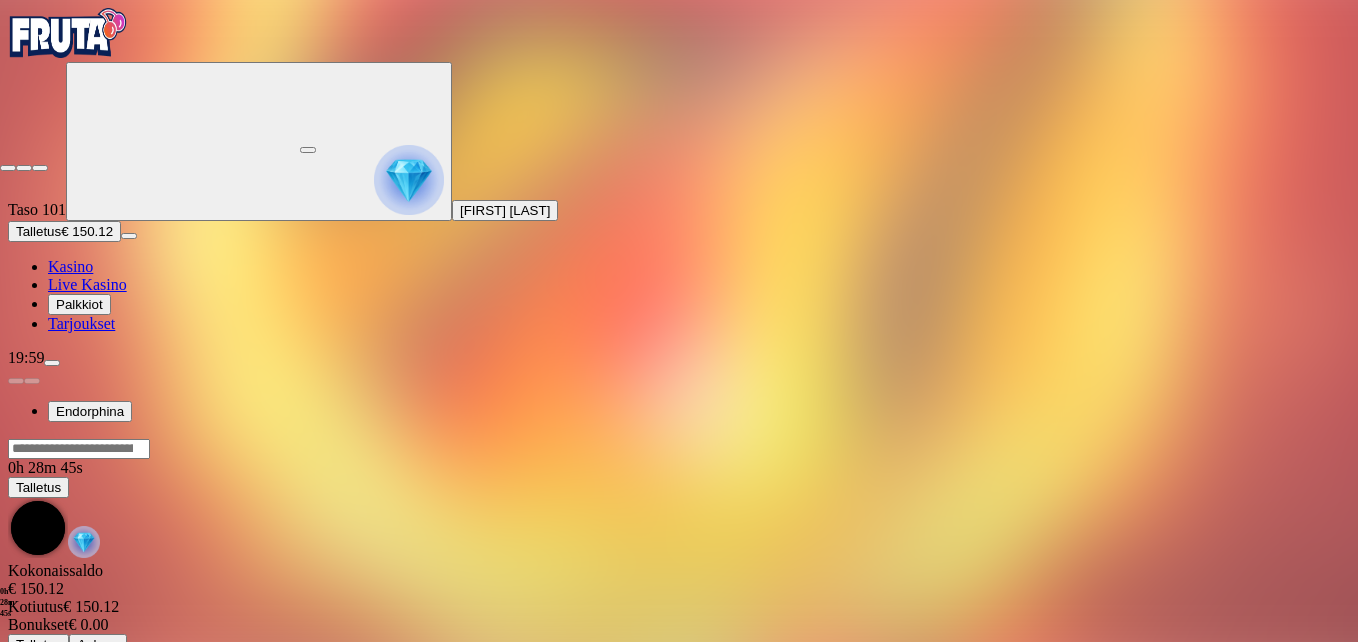 click at bounding box center (150, 75) 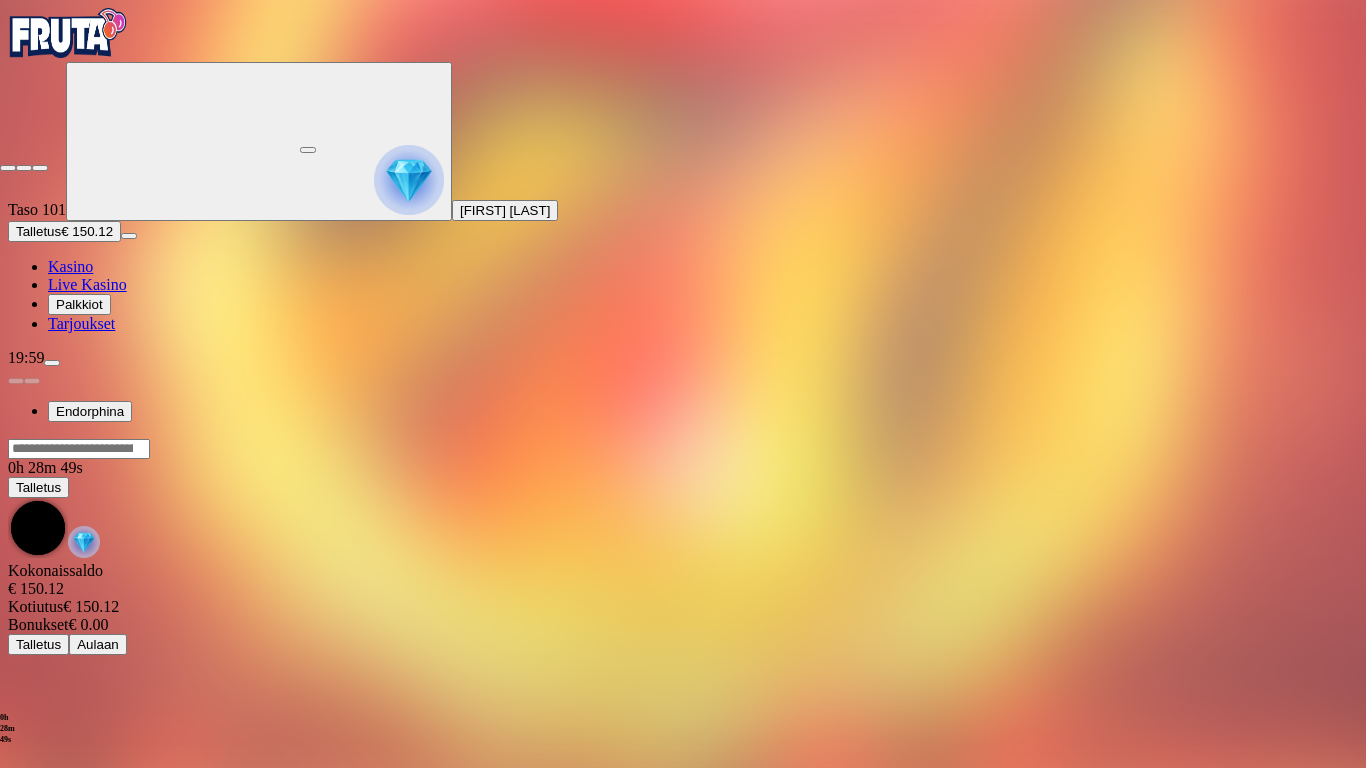 click at bounding box center [40, 168] 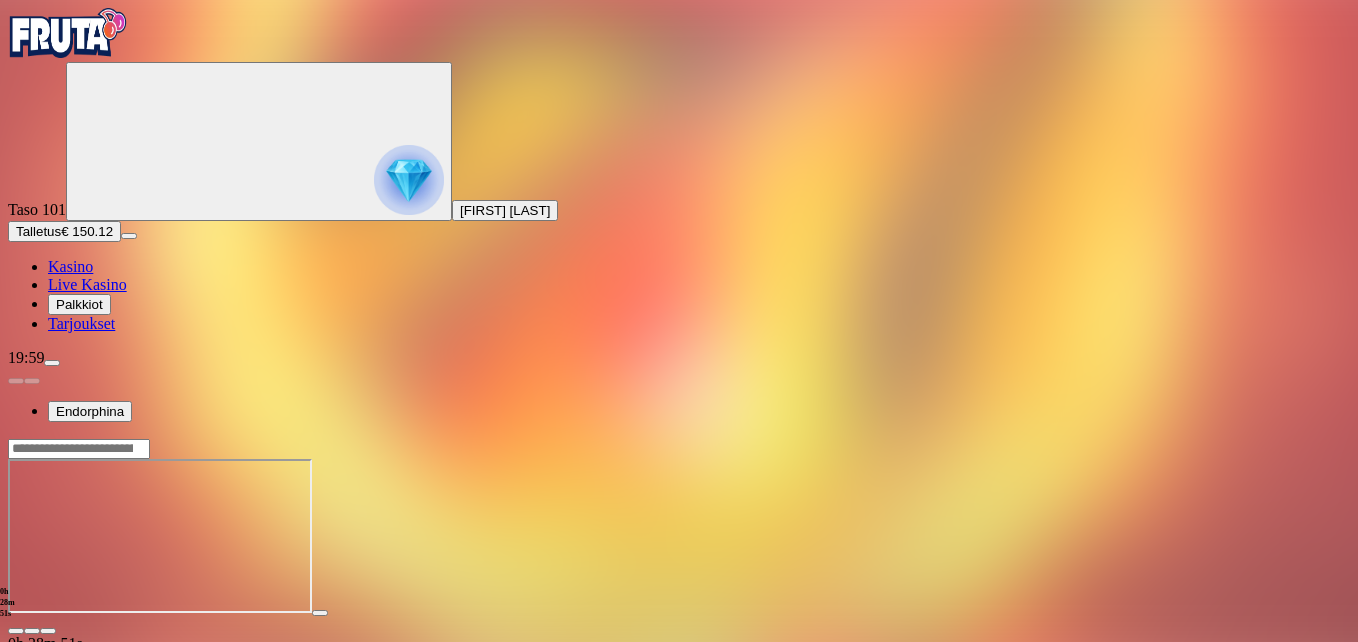 click at bounding box center [48, 631] 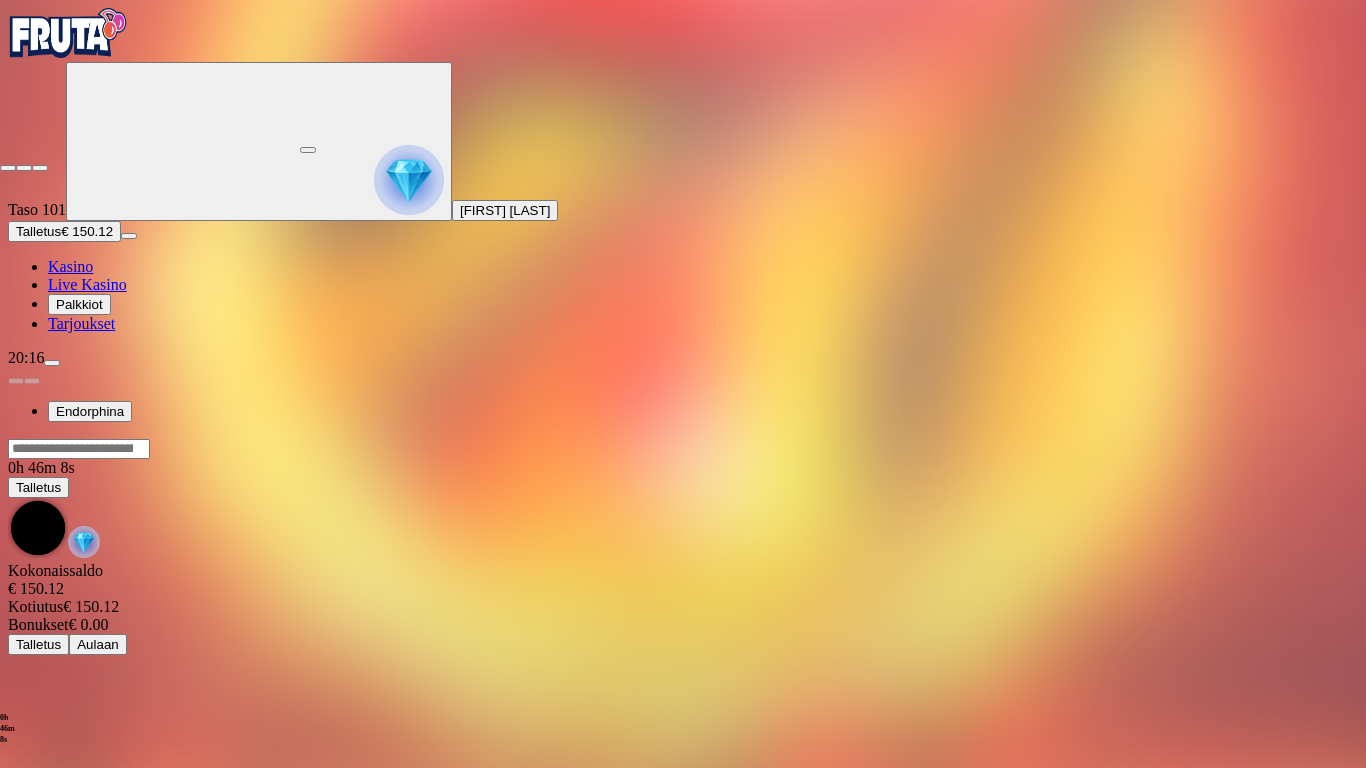 click at bounding box center (8, 168) 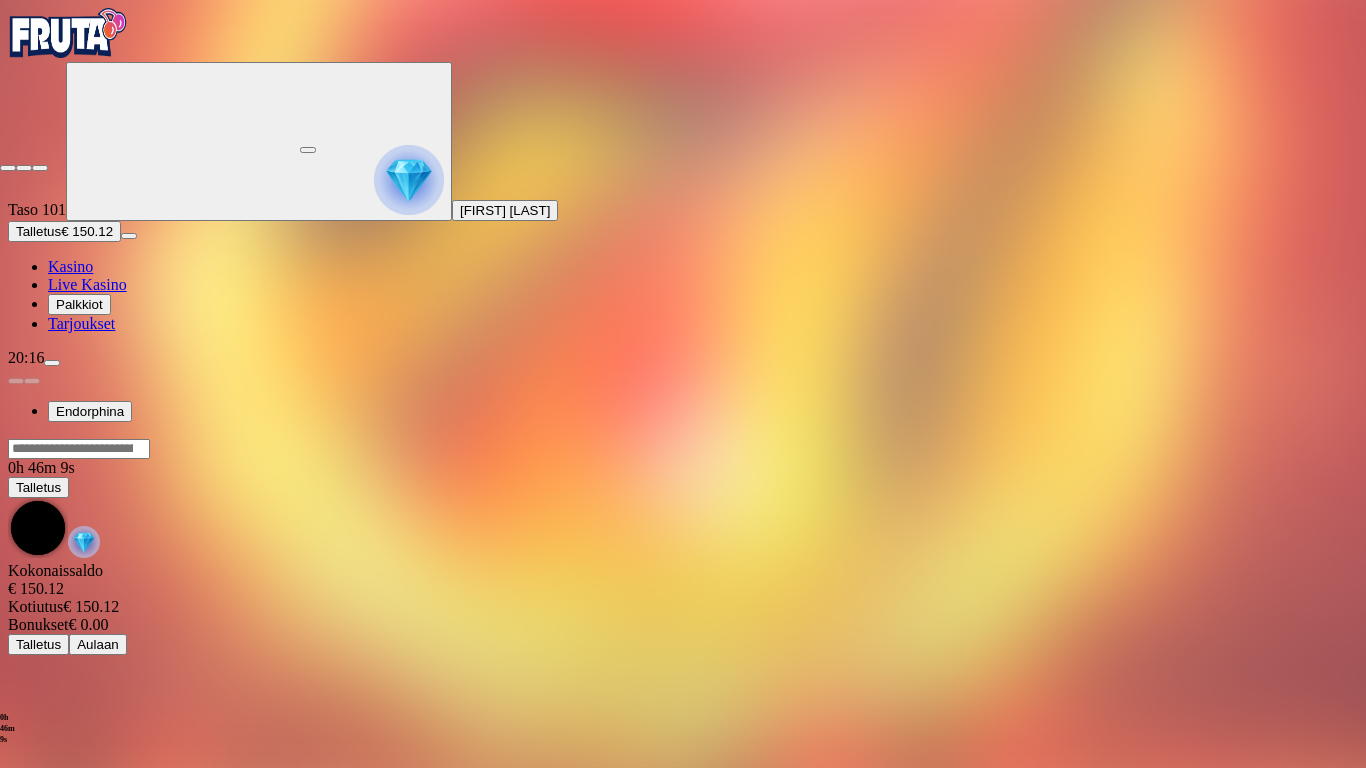 click at bounding box center [8, 168] 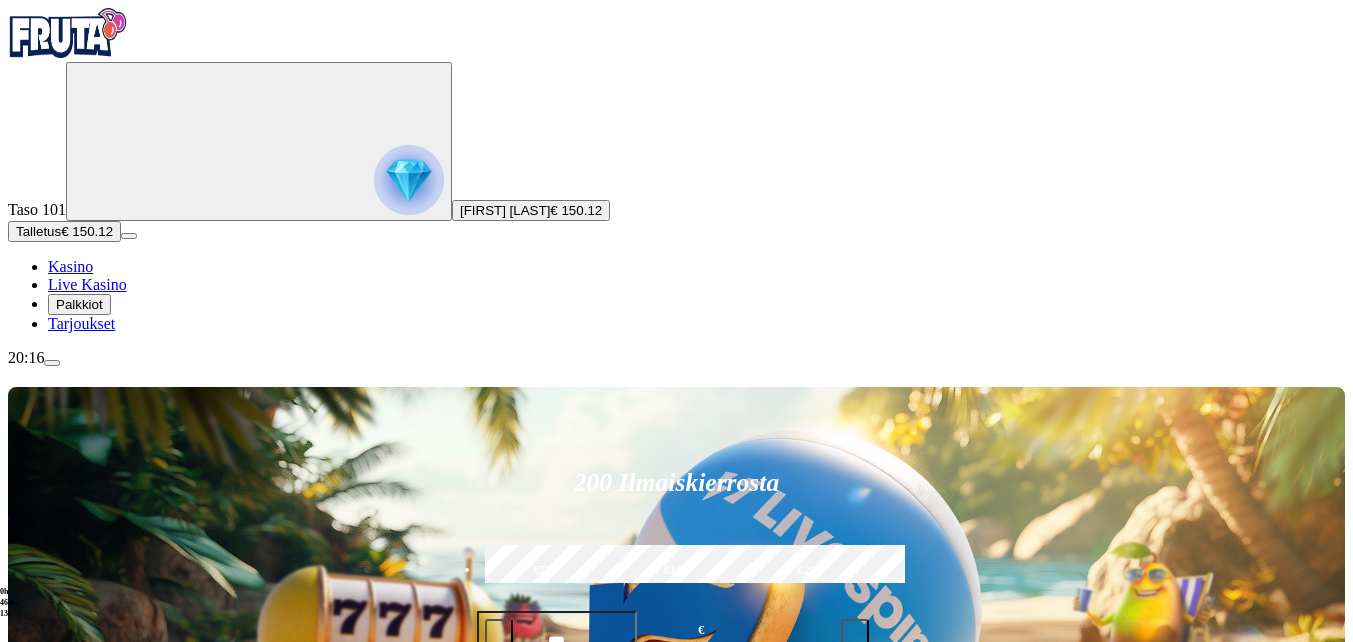 click at bounding box center [52, 363] 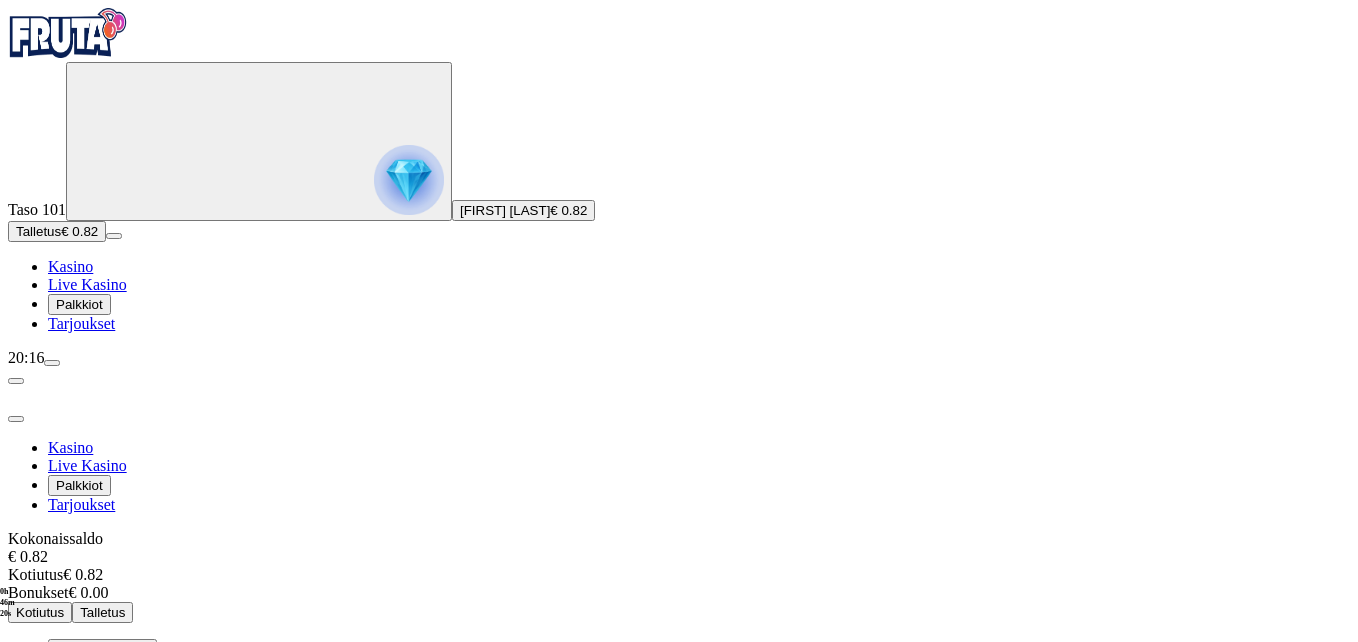click on "Talletus" at bounding box center [102, 612] 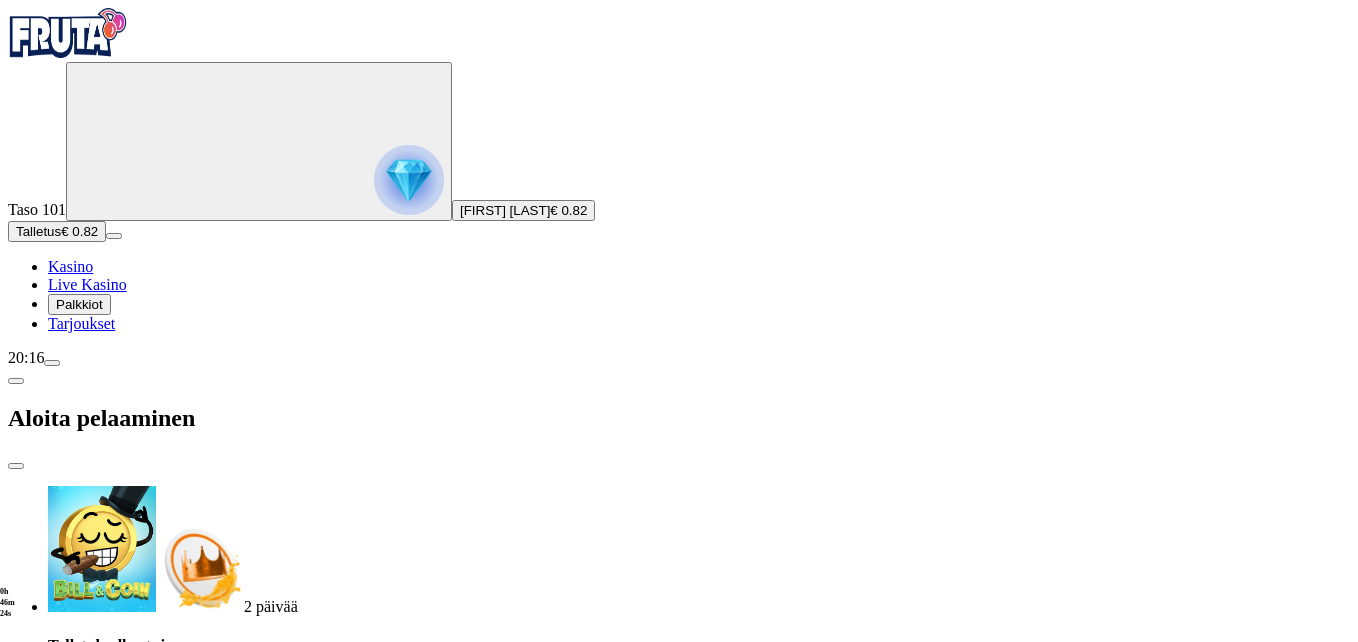 click on "***" at bounding box center (77, 1843) 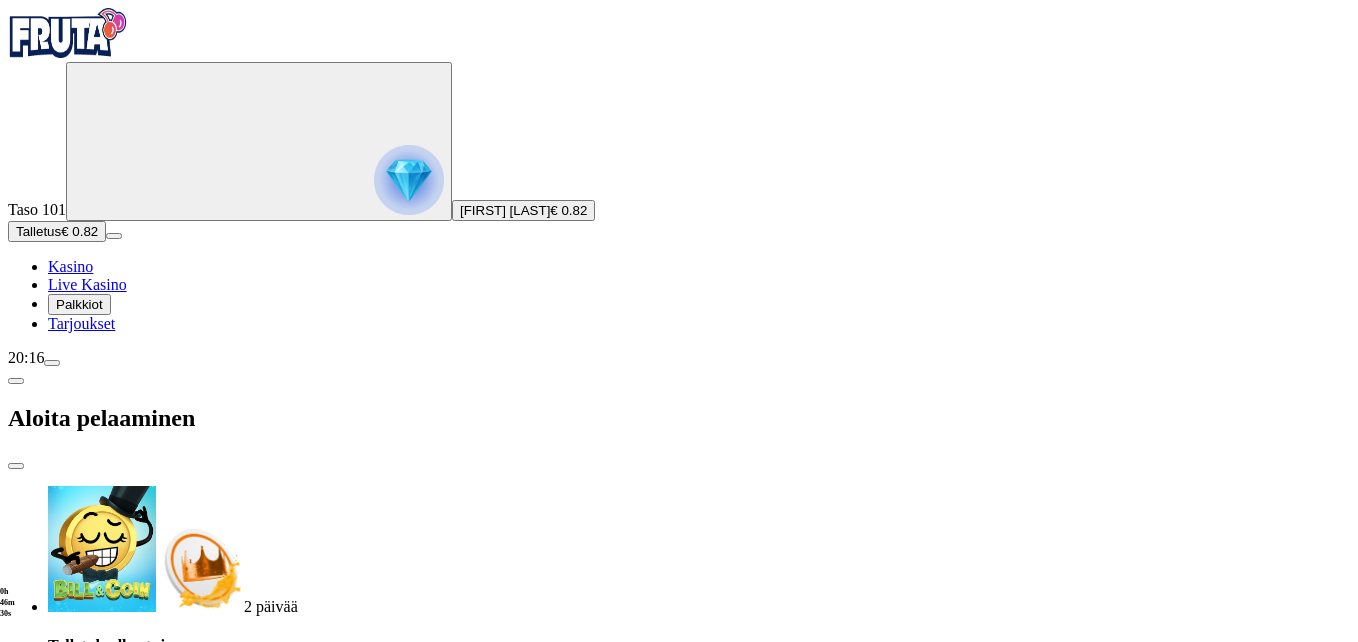 type on "***" 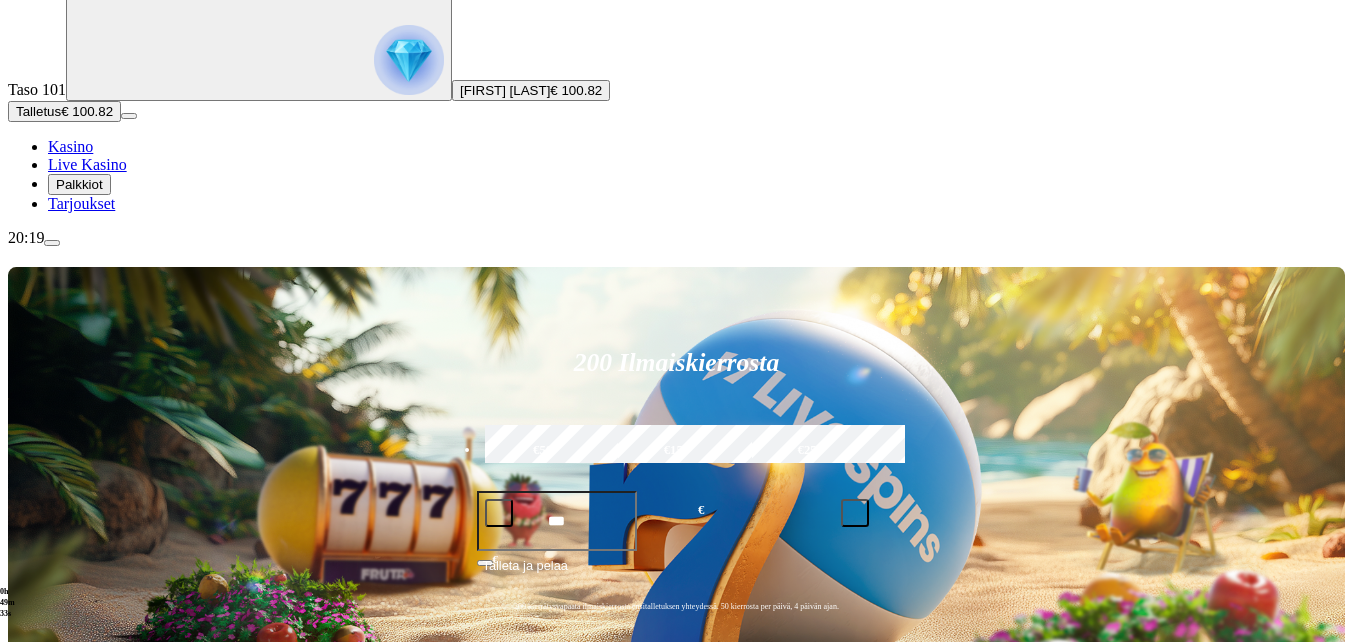scroll, scrollTop: 200, scrollLeft: 0, axis: vertical 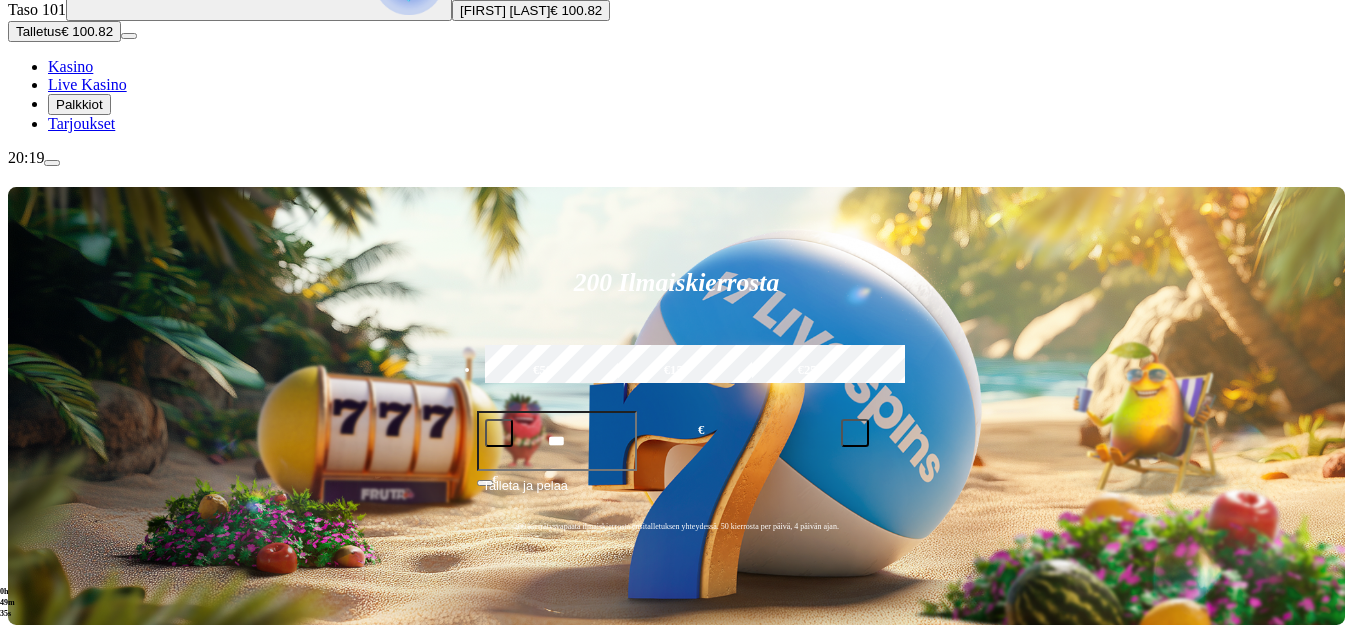 click at bounding box center [32, 895] 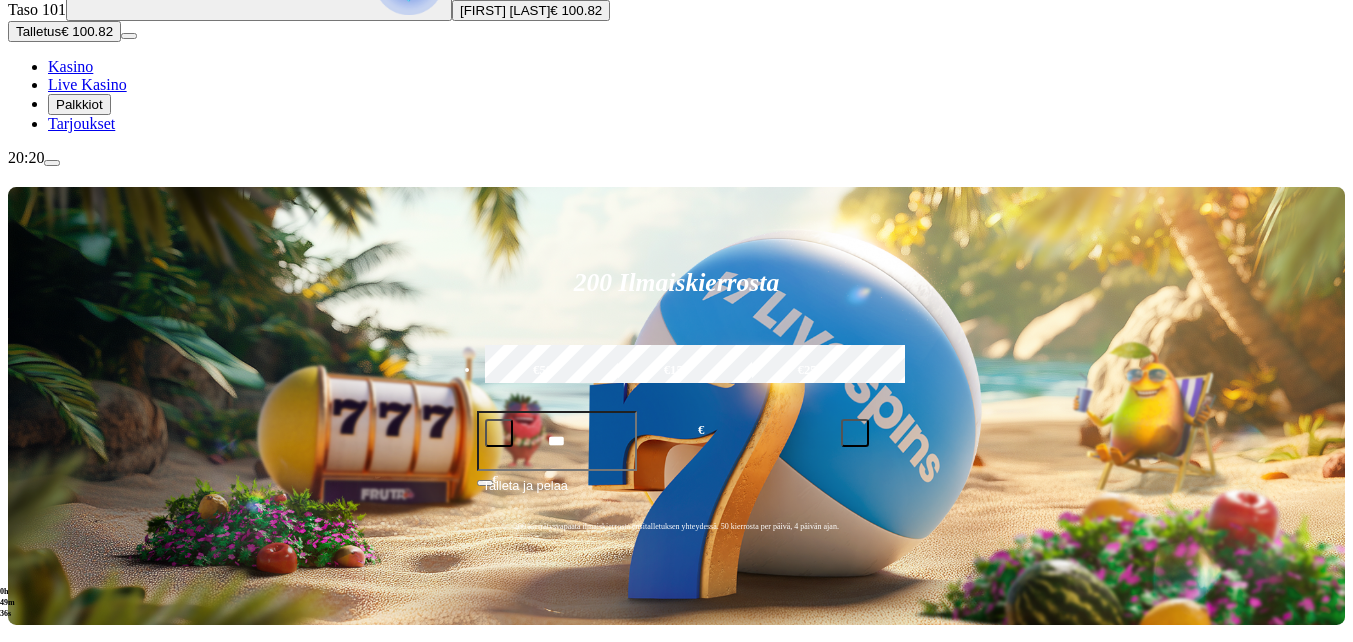 click on "Pelaa nyt" at bounding box center [-752, 1895] 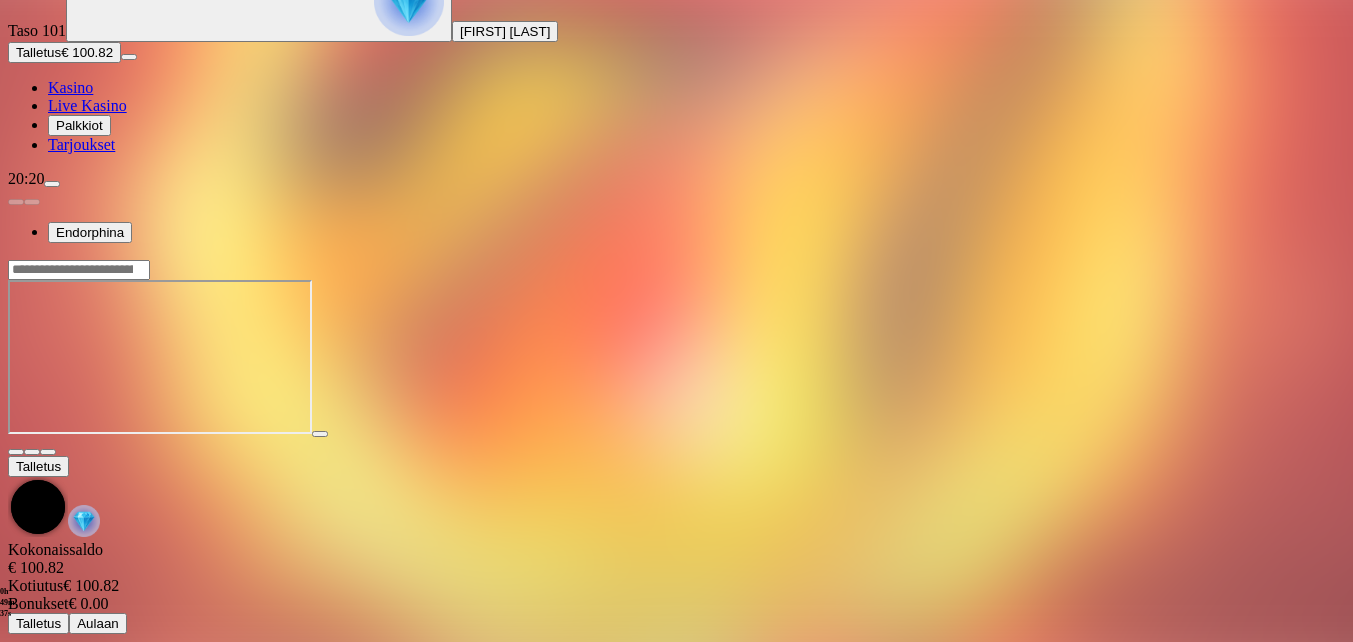 scroll, scrollTop: 0, scrollLeft: 0, axis: both 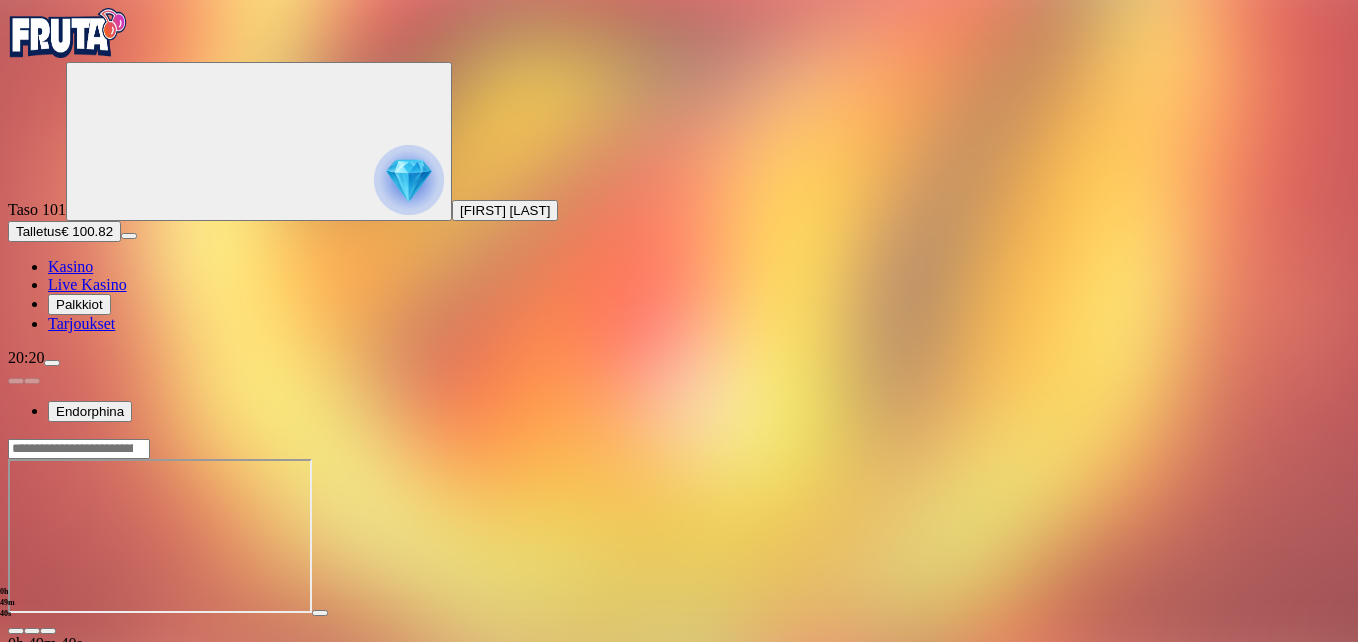 click at bounding box center (48, 631) 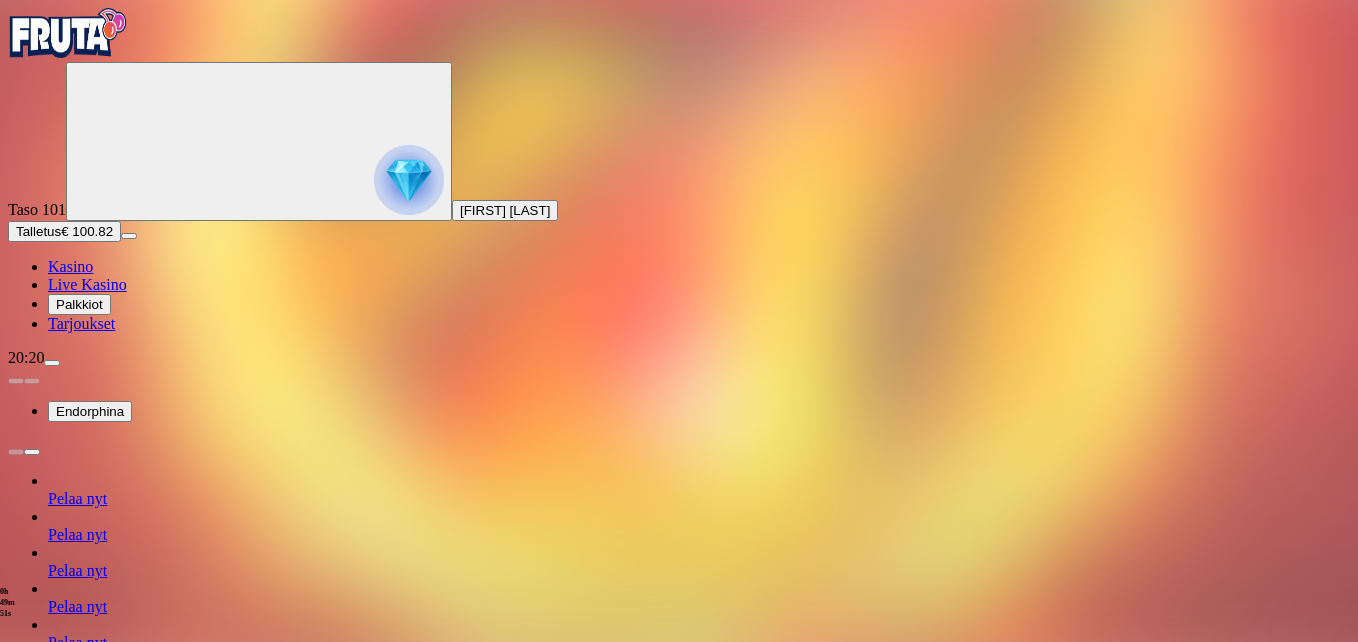 click at bounding box center [16, 1221] 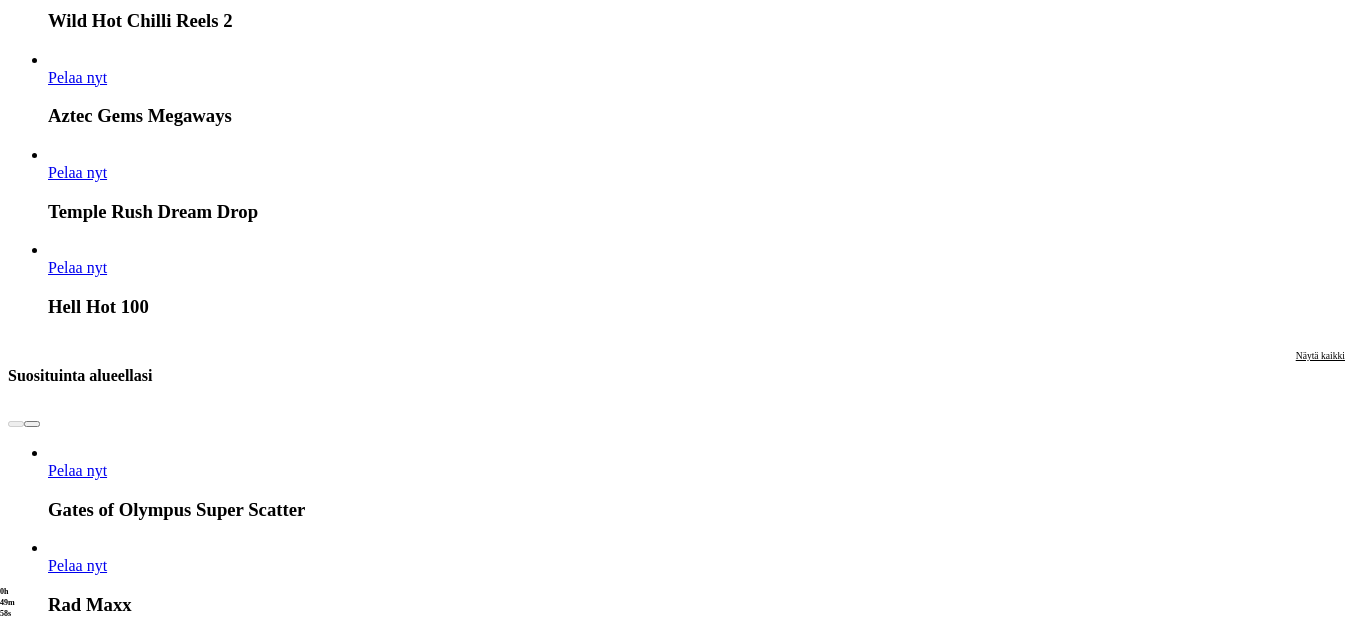 scroll, scrollTop: 1900, scrollLeft: 0, axis: vertical 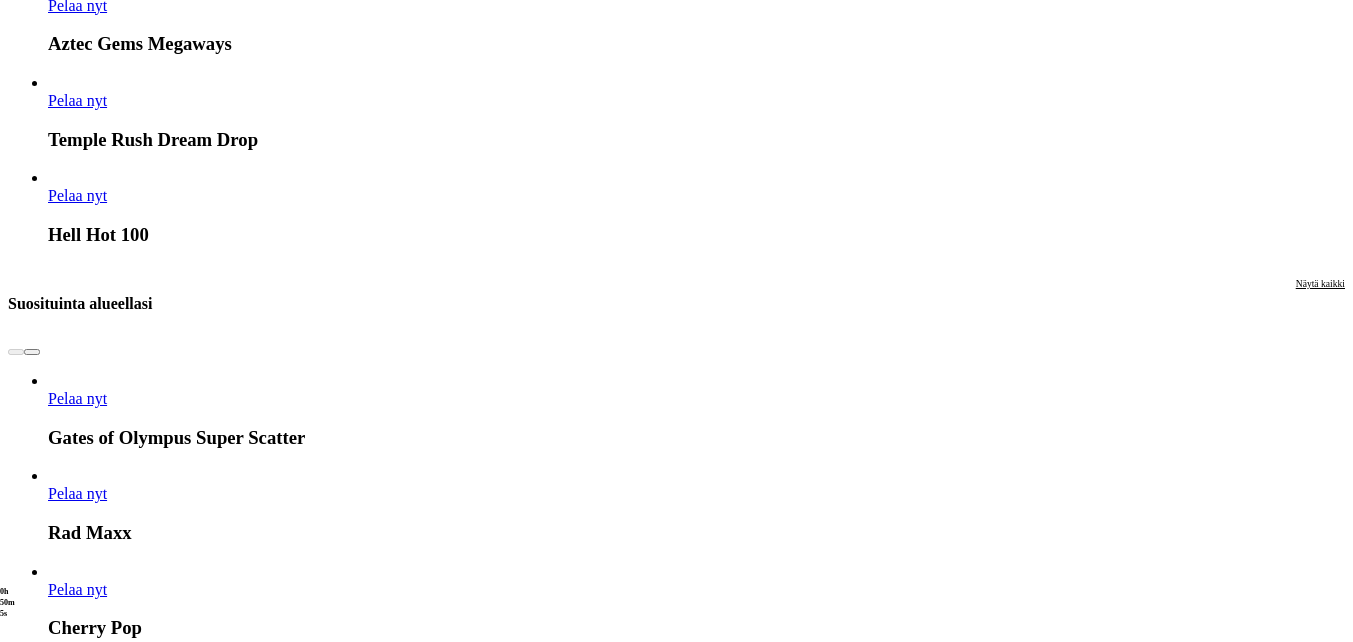 click at bounding box center [32, 15923] 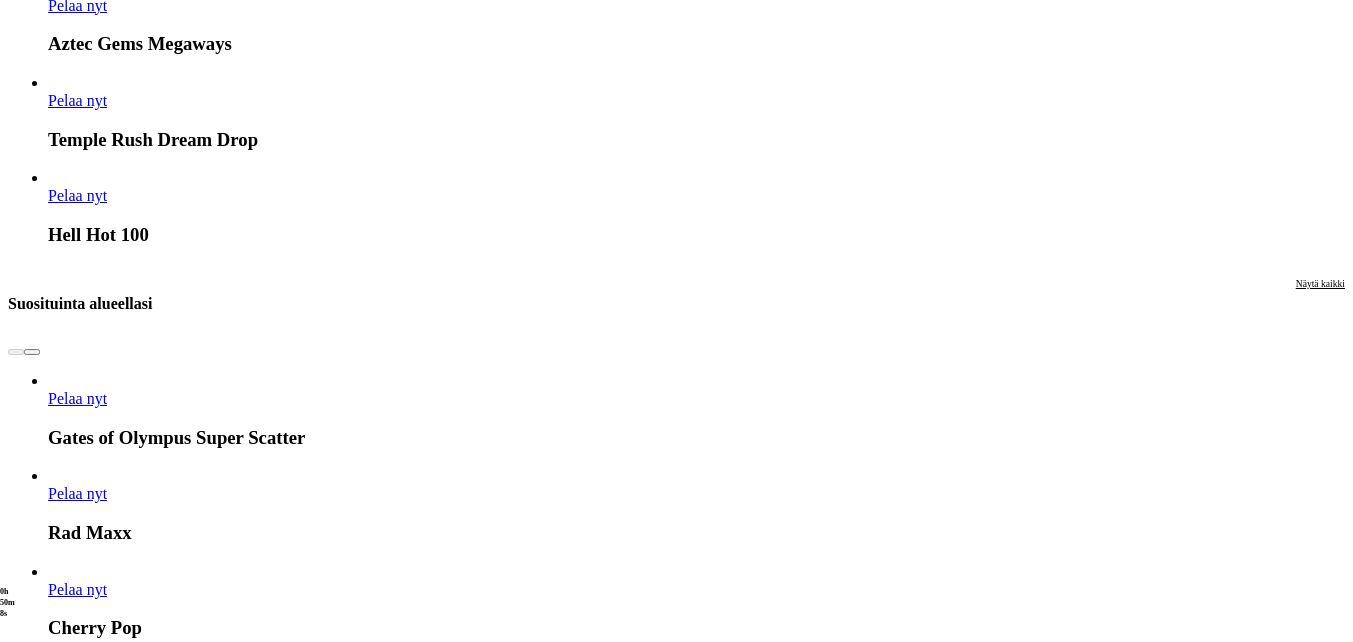 click on "Näytä kaikki" at bounding box center [1320, 17011] 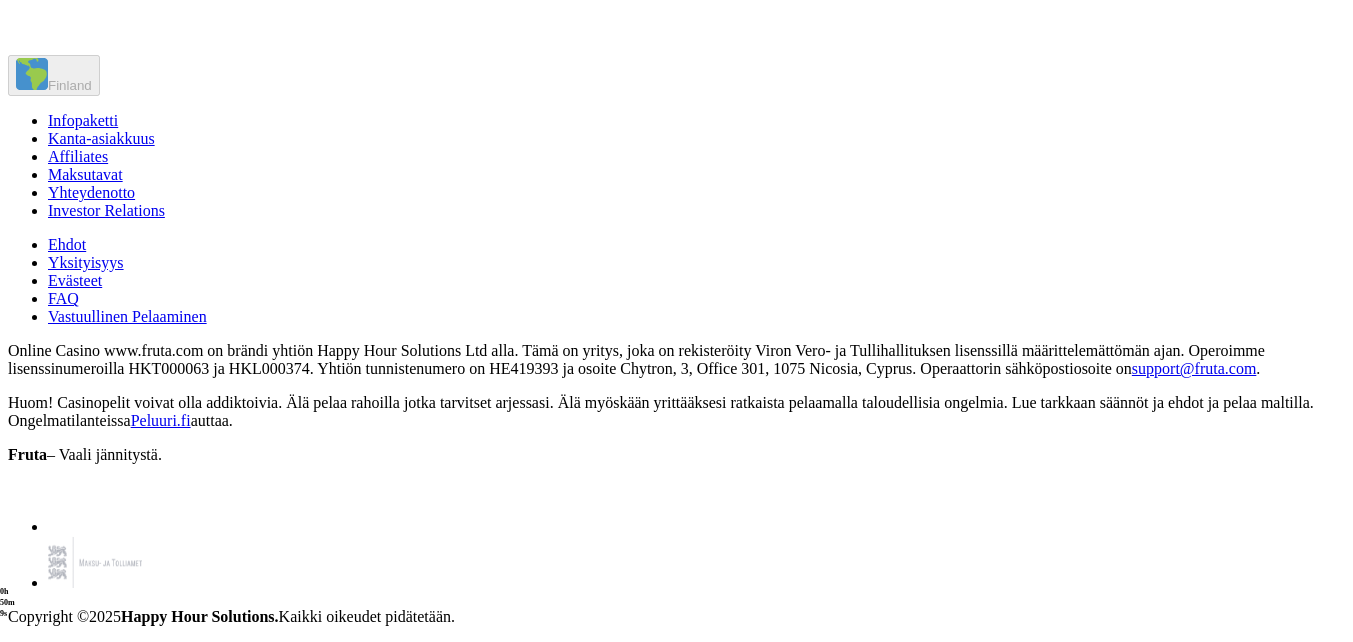 click on "Pelaa nyt Groovy Knights Dream Drop Pelaa nyt Immortal Romance Mega Moolah Pelaa nyt 9 Masks of Fire King Millions Pelaa nyt Wolf Blaze WOWPOT! Megaways Pelaa nyt Bill & Coin Dream Drop Pelaa nyt Book of Atem WOWPOT Pelaa nyt Templar Tumble Dream Drop Pelaa nyt Fire and Roses Joker King Millions Pelaa nyt Wild Chapo 2 Dream Drop Pelaa nyt Juicy Joker Mega Moolah Pelaa nyt Bonsai Dragon Blitz Dream Drop Pelaa nyt Pine of Plinko Dream Drop Pelaa nyt Temple Rush Dream Drop Pelaa nyt Mega Moolah Pelaa nyt Cosmic Rush Dream Drop Pelaa nyt Temple Tumble 2 Dream Drop Pelaa nyt TNT Tumble Dream Drop Pelaa nyt Give Me Gold: Rising Rewards King Millions Pelaa nyt 5 Doggy Millionaires Dream Drop Pelaa nyt Absolootly Mad: Mega Moolah Pelaa nyt Rising Rewards King Millions Pelaa nyt 5K Gold Mine Dream Drop Pelaa nyt Fly Cats Dream Drop Pelaa nyt Atlantean Treasures Mega Moolah Pelaa nyt The Great Pigsby Dream Drop Pelaa nyt Ancient Fortunes Poseidon: WOWPOT! Pelaa nyt Thunderstruck II Mega Moolah Pelaa nyt" at bounding box center [676, -441] 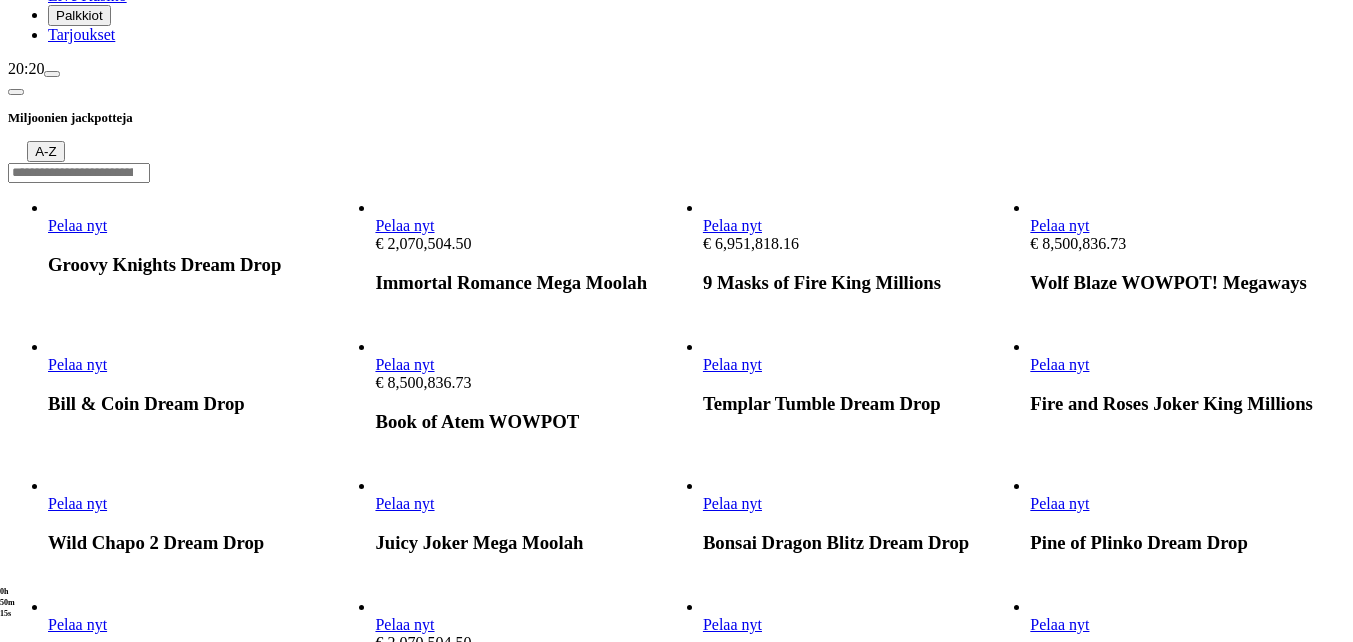 scroll, scrollTop: 300, scrollLeft: 0, axis: vertical 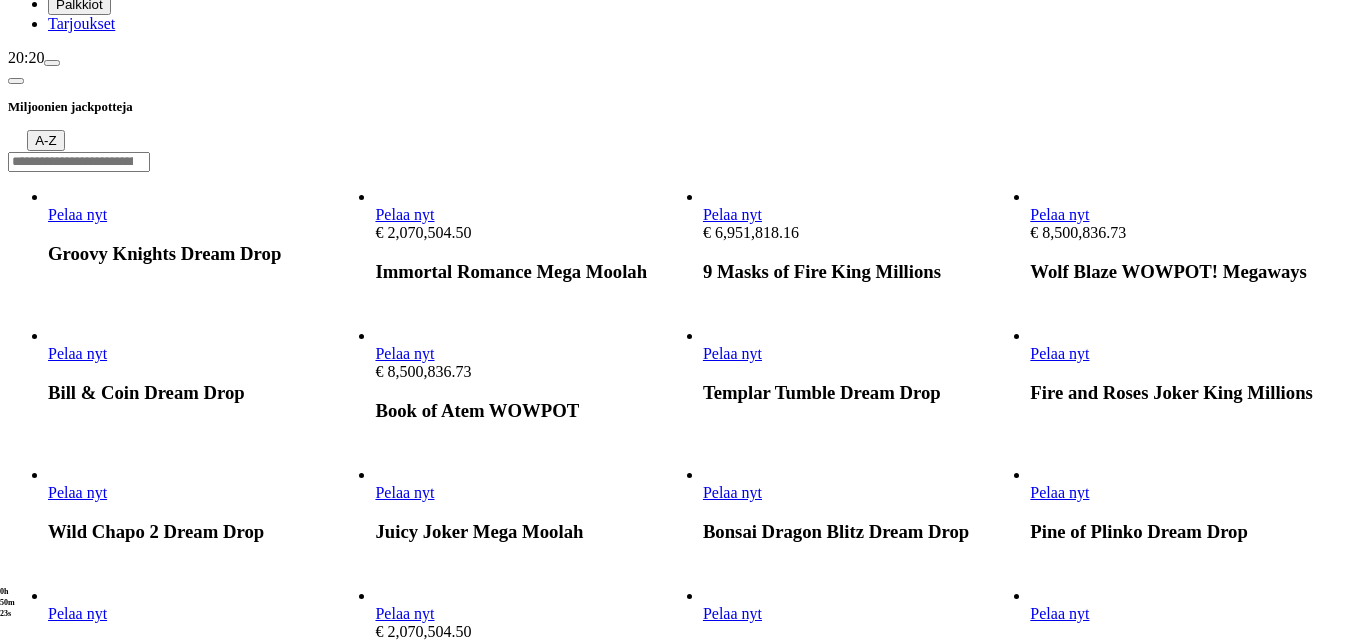 click on "Pelaa nyt" at bounding box center [404, 353] 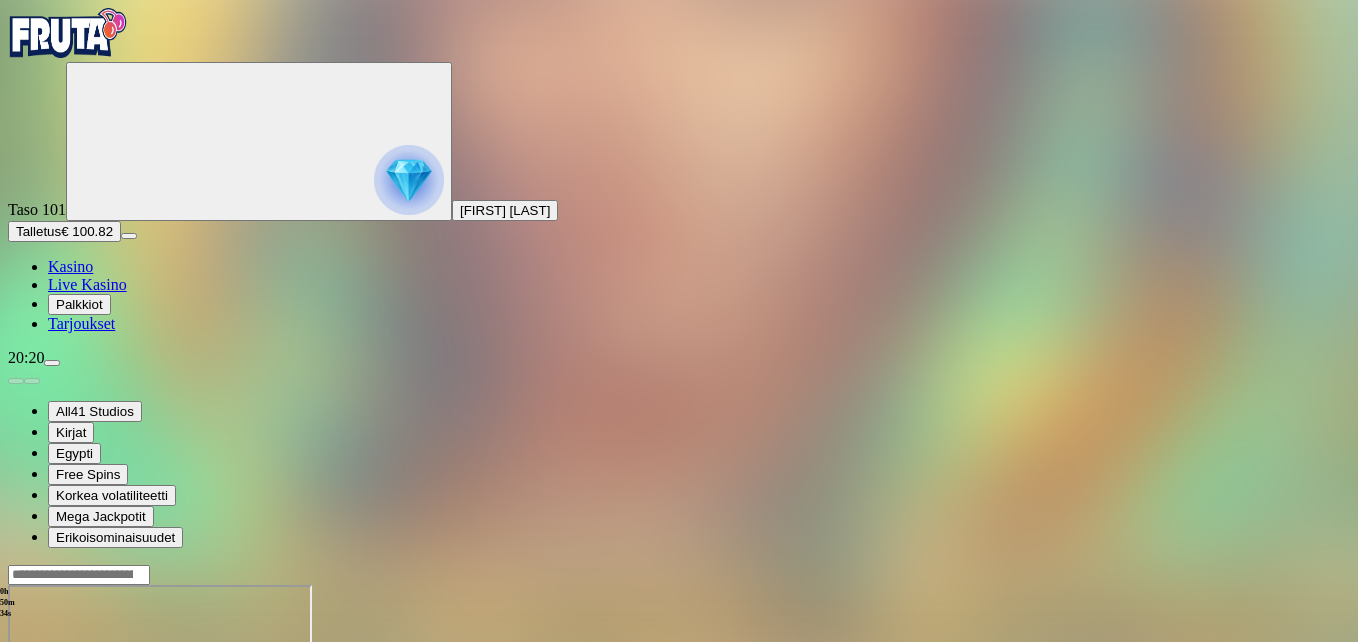 click at bounding box center [48, 757] 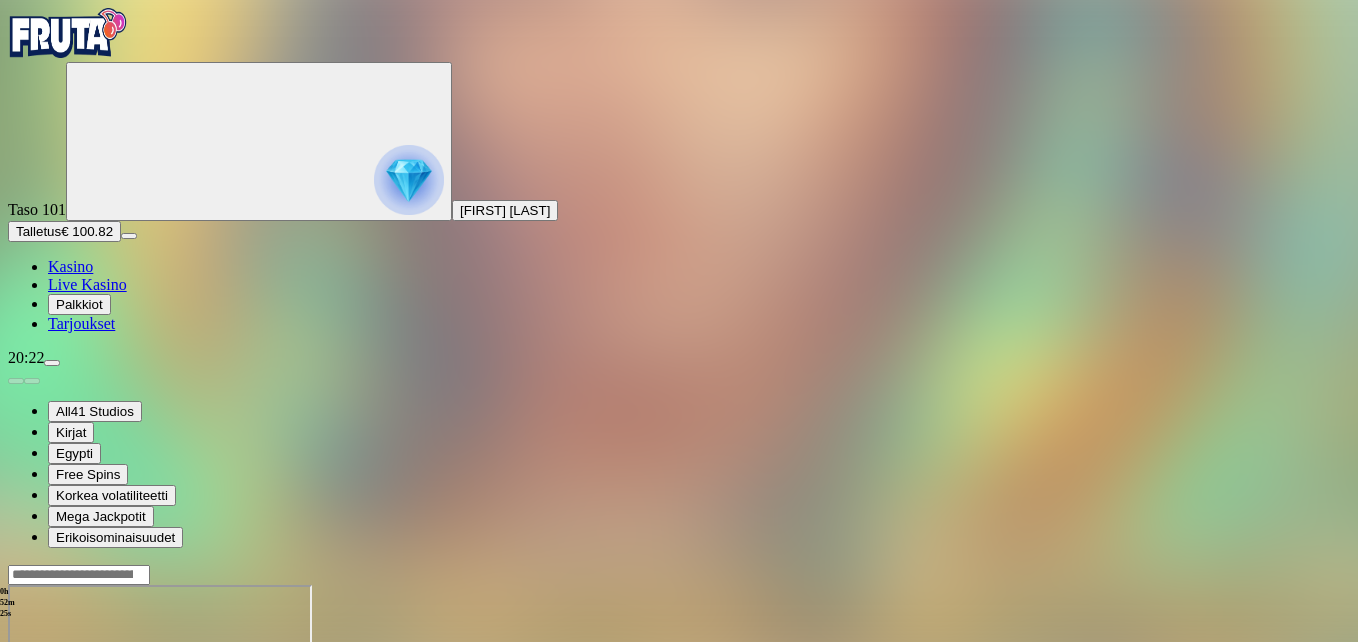 drag, startPoint x: 1245, startPoint y: 99, endPoint x: 1232, endPoint y: 109, distance: 16.40122 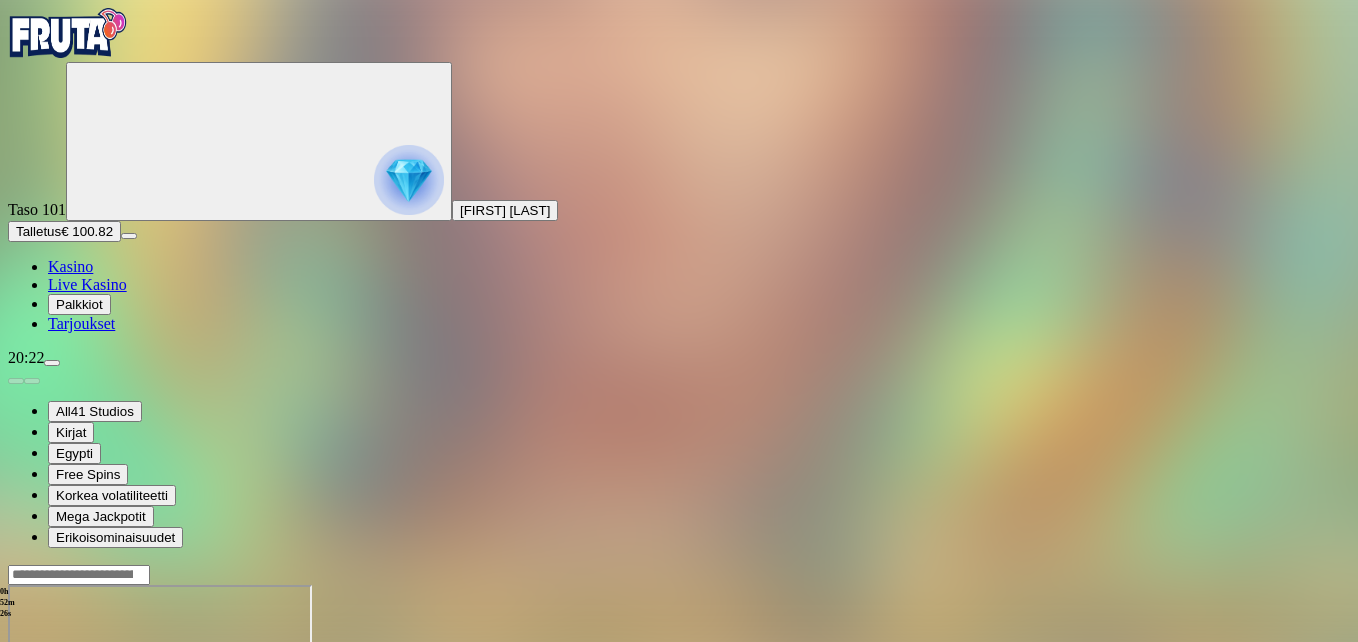 click at bounding box center (16, 757) 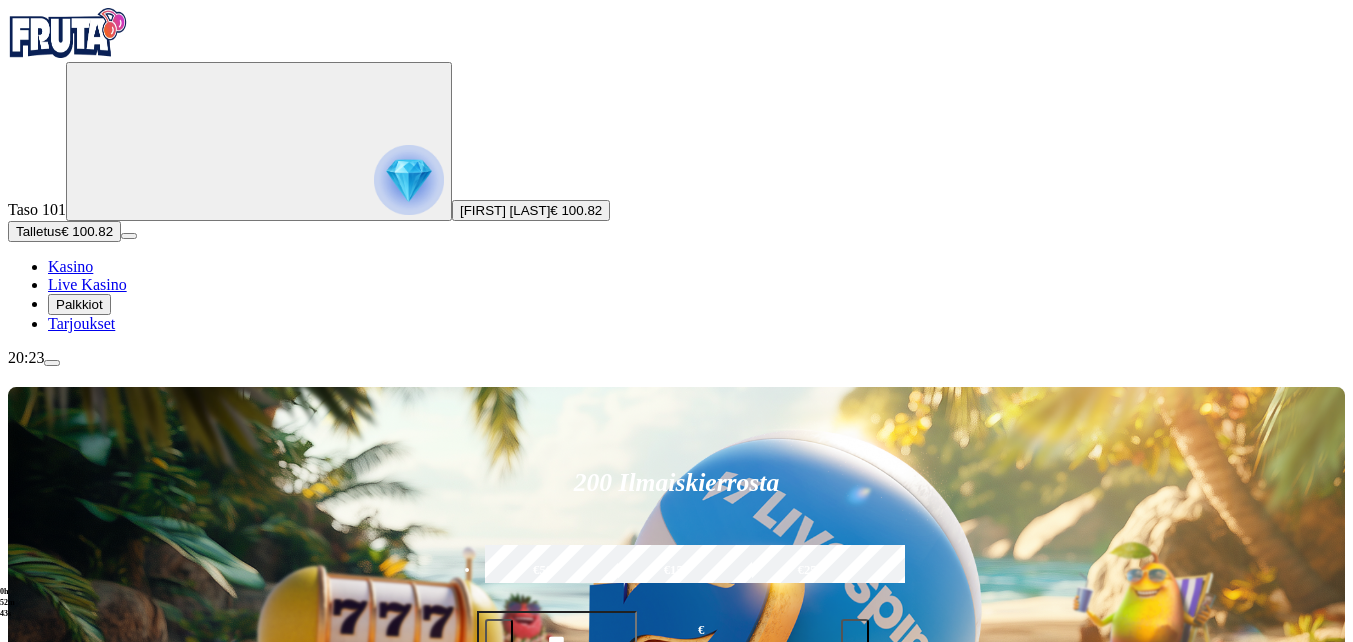 click on "Pelaa nyt" at bounding box center [77, 1141] 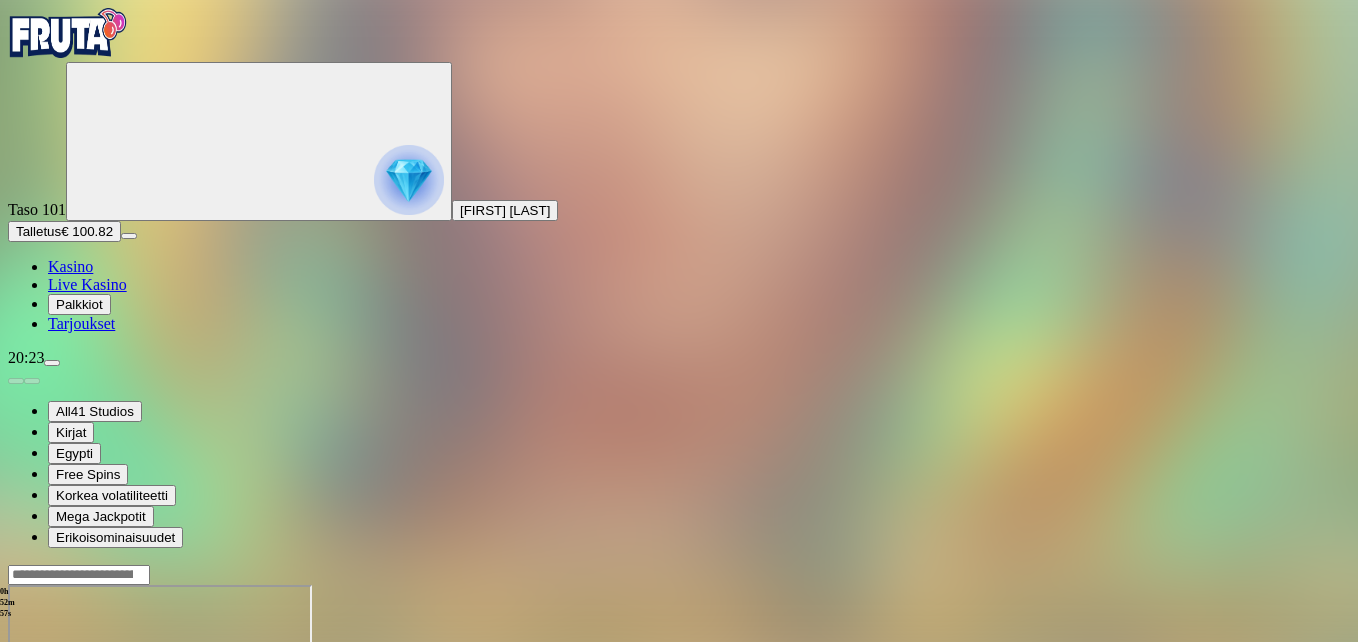 click at bounding box center [48, 757] 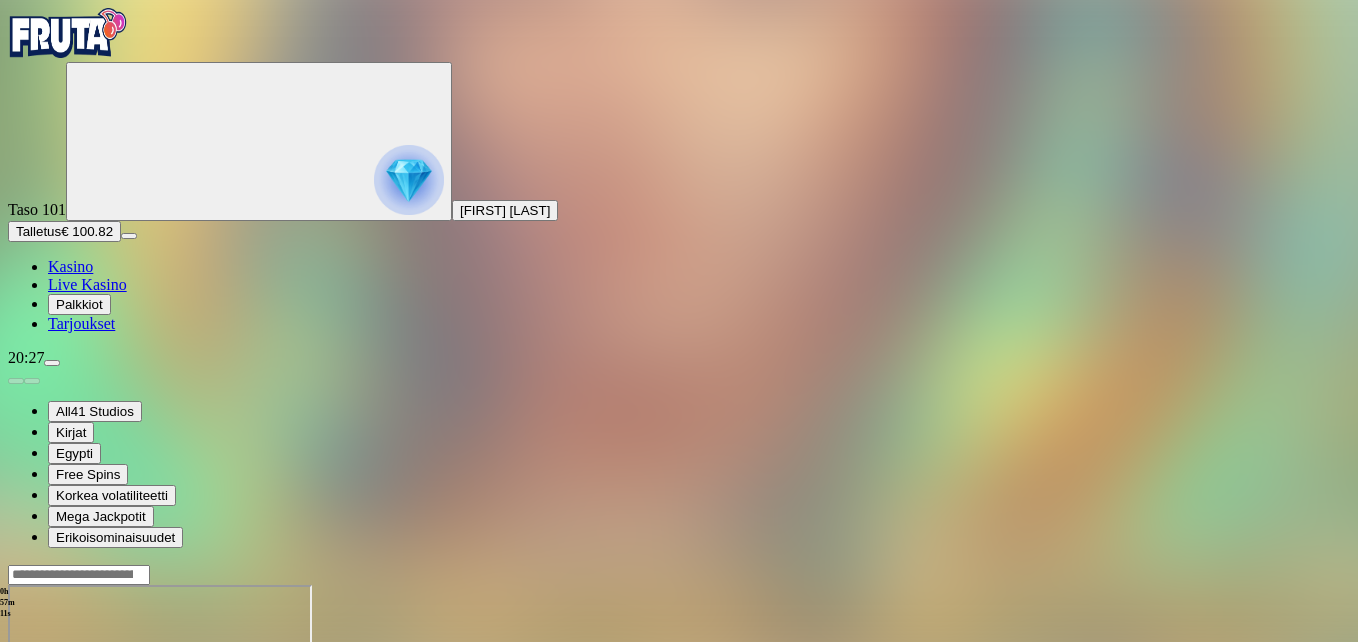 click at bounding box center [16, 757] 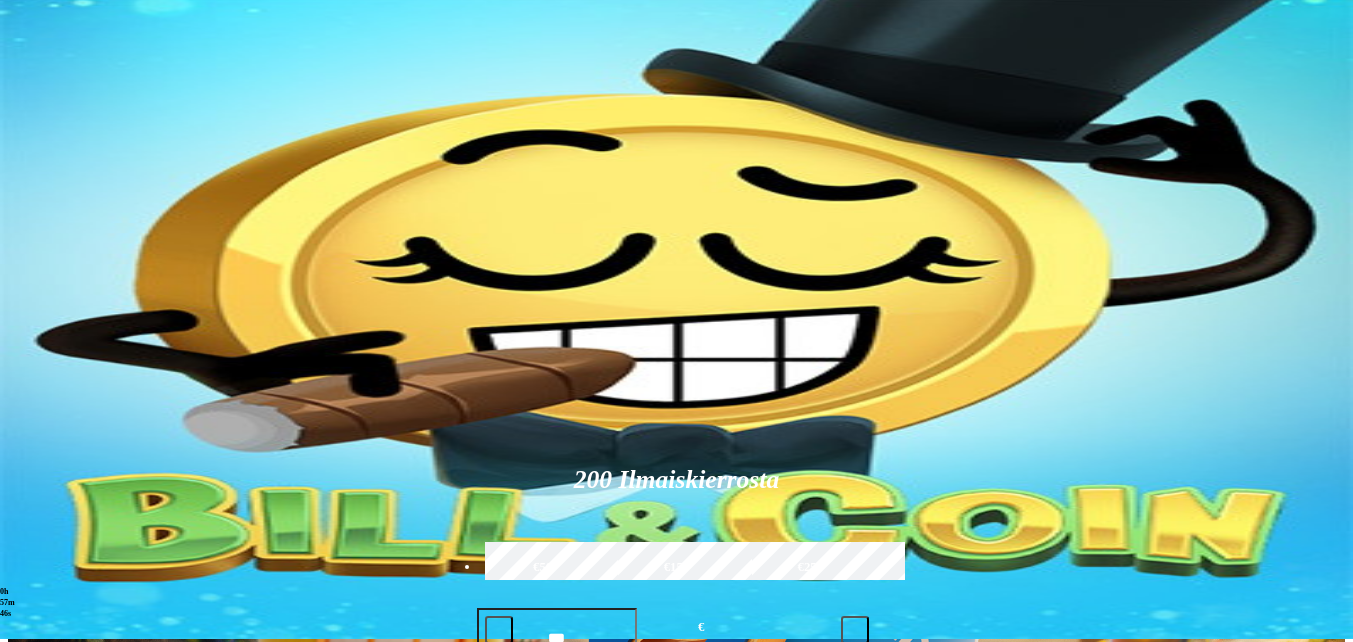 scroll, scrollTop: 0, scrollLeft: 0, axis: both 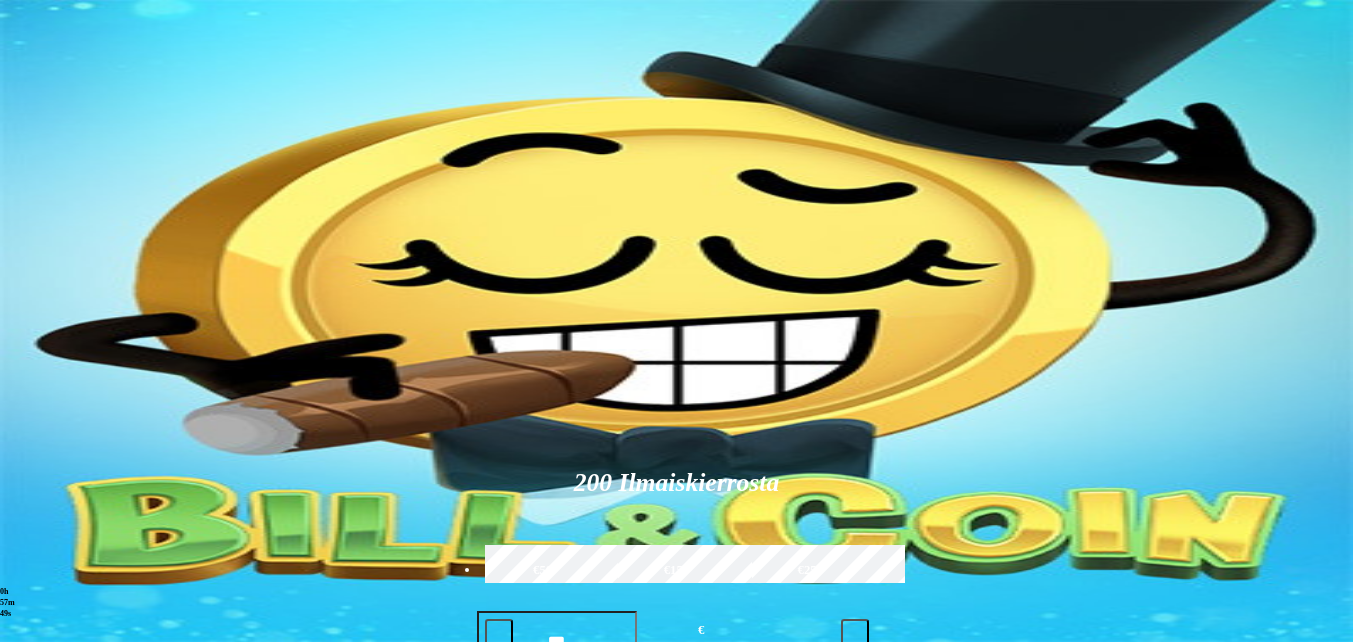click at bounding box center (32, 1095) 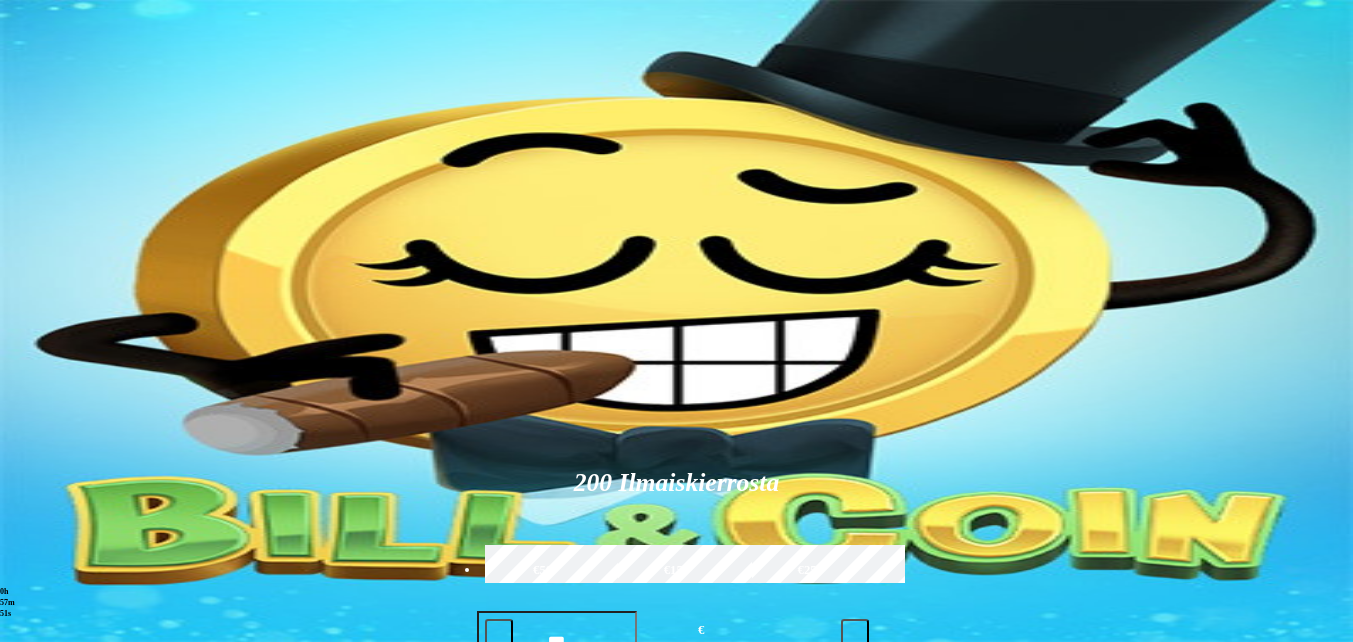 click on "Pelaa nyt" at bounding box center (-752, 2095) 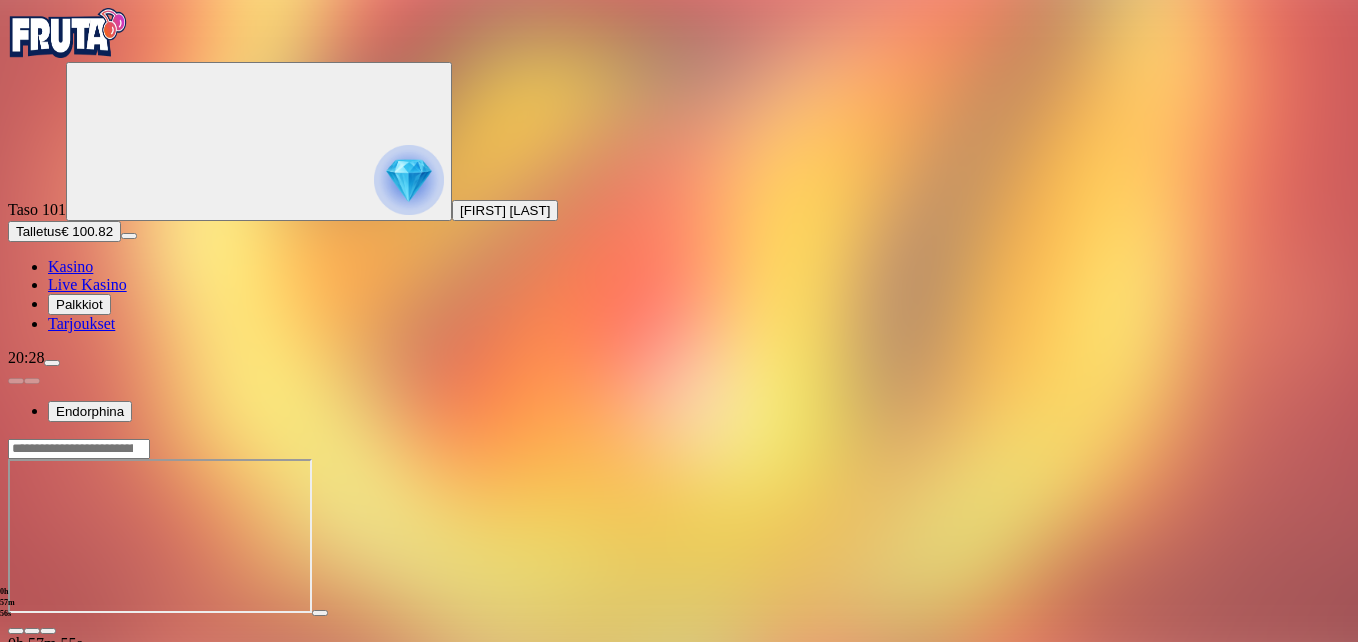 click at bounding box center [16, 631] 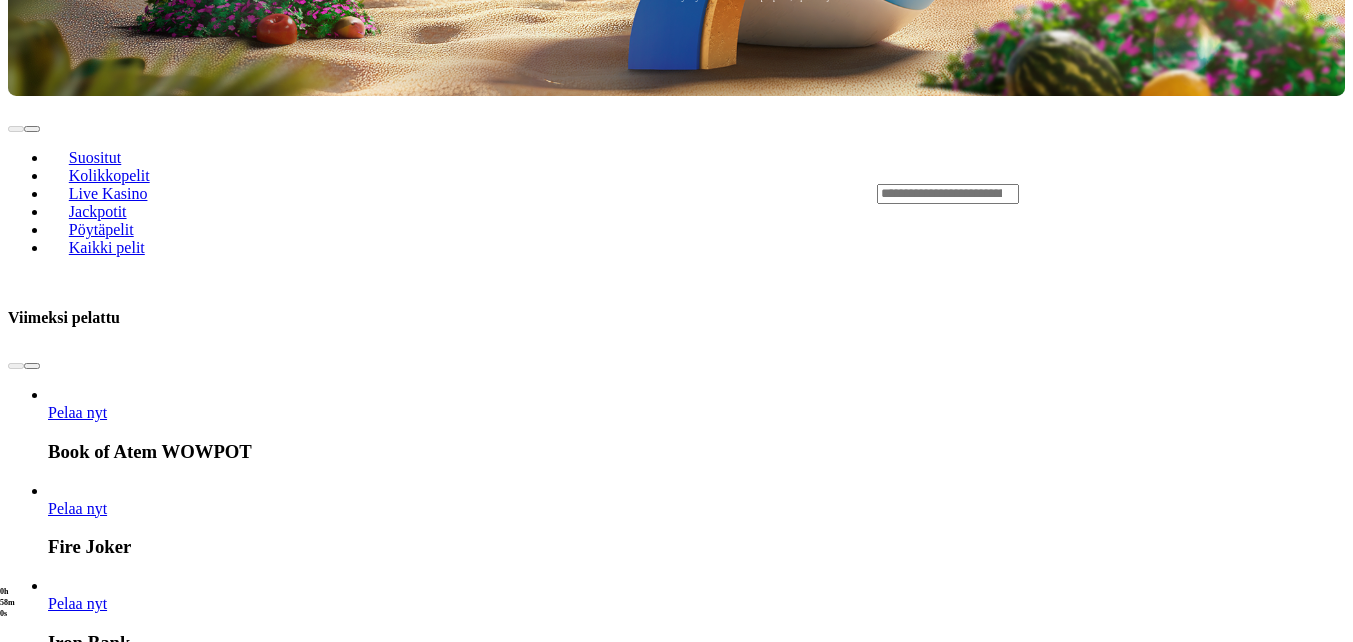 scroll, scrollTop: 900, scrollLeft: 0, axis: vertical 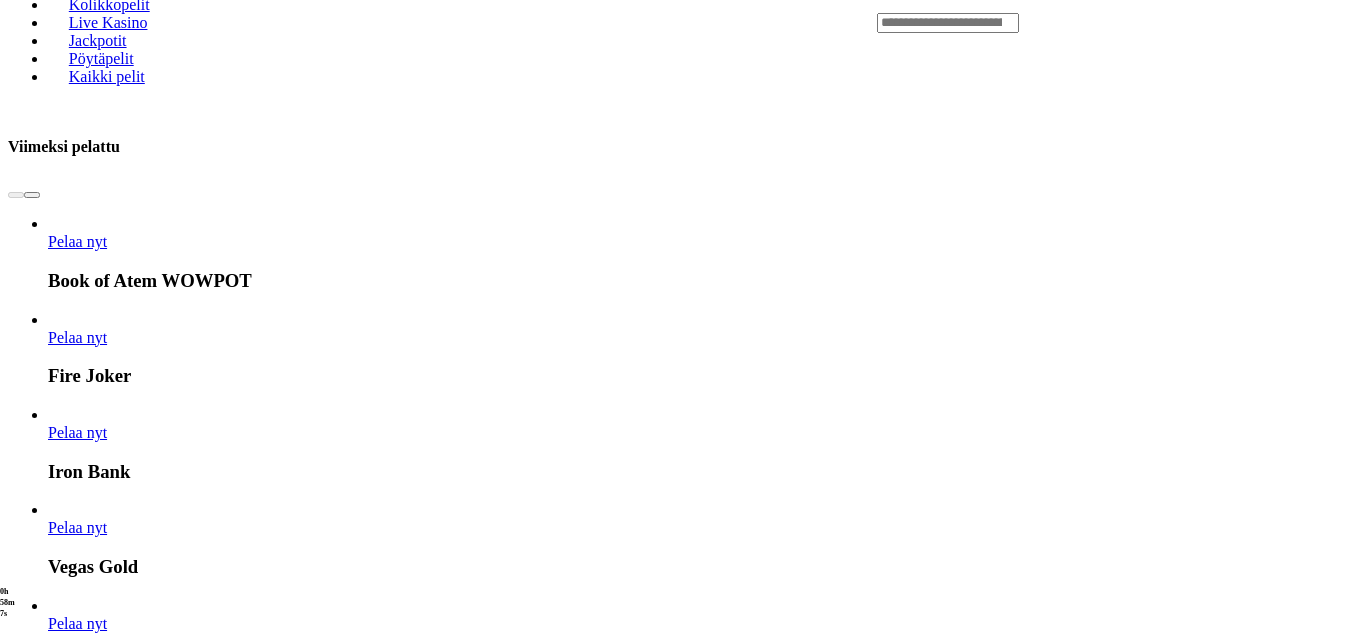 click on "Pelaa nyt" at bounding box center (77, 2841) 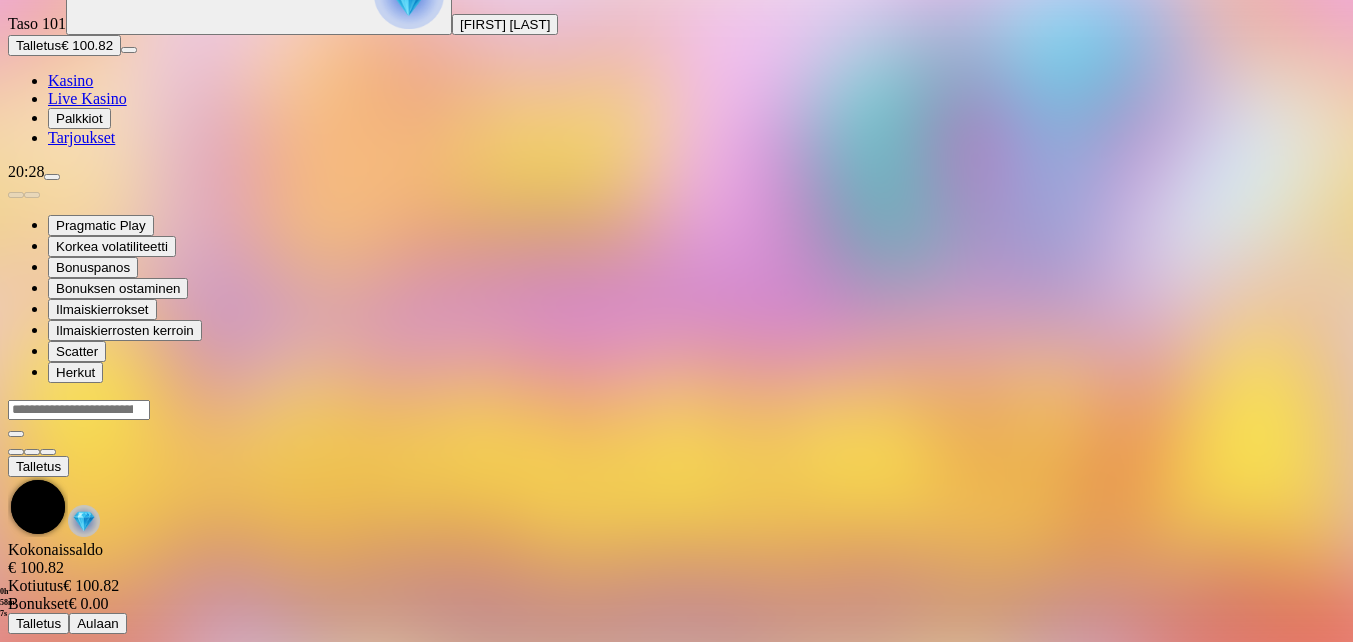 scroll, scrollTop: 0, scrollLeft: 0, axis: both 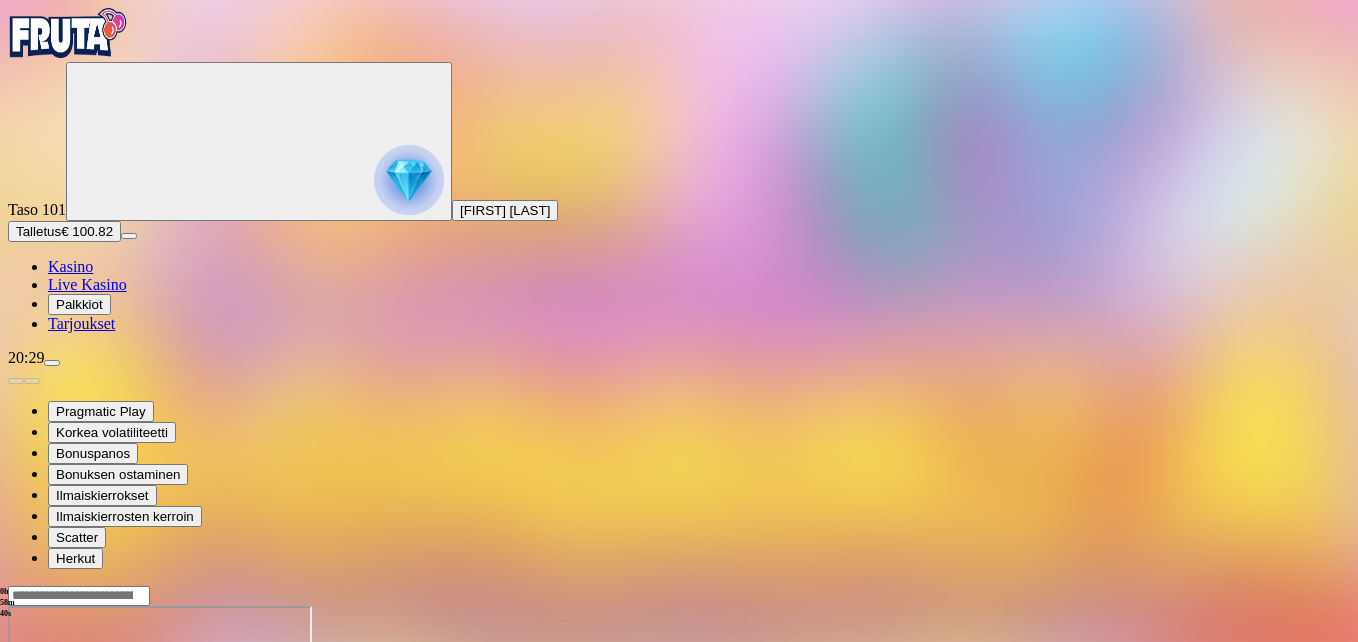 click at bounding box center [48, 778] 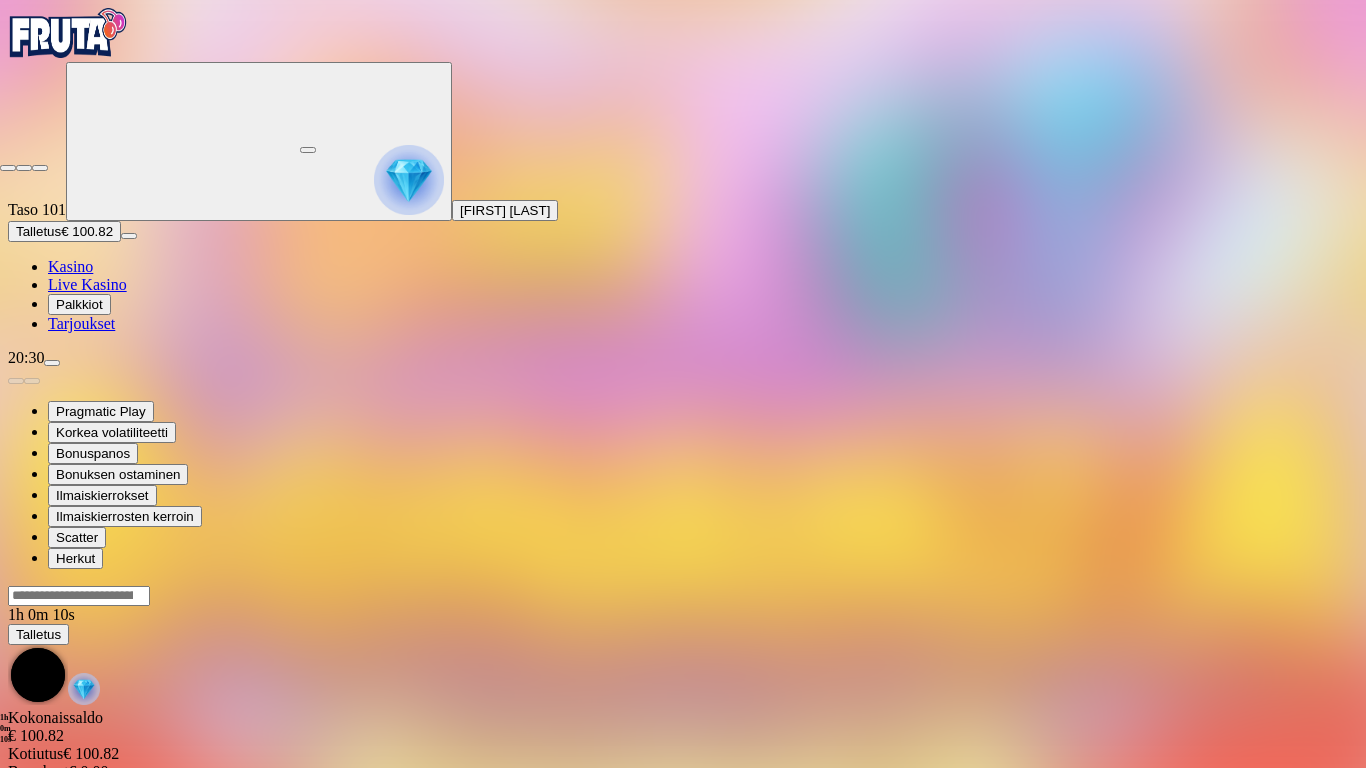 click at bounding box center [8, 168] 